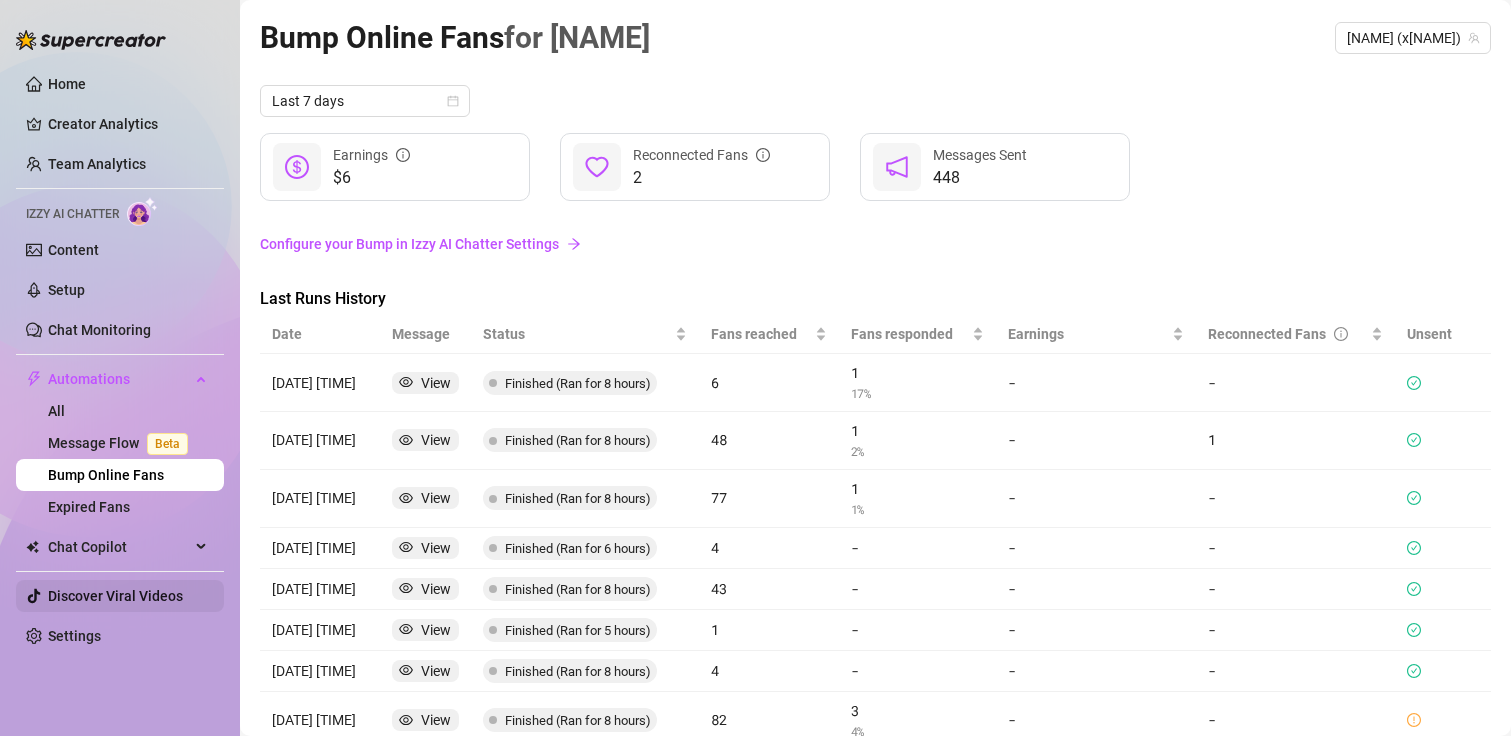 scroll, scrollTop: 0, scrollLeft: 0, axis: both 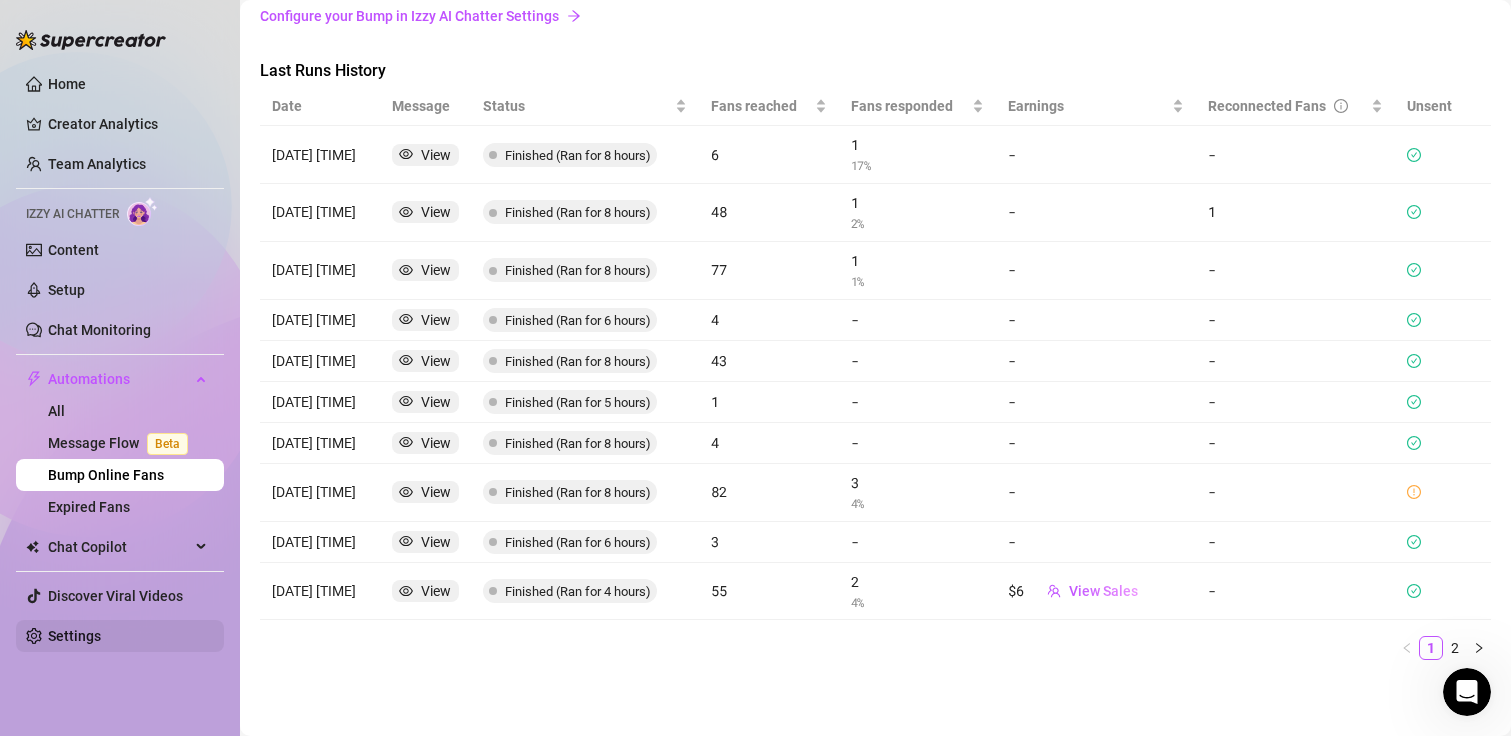 click on "Settings" at bounding box center (74, 636) 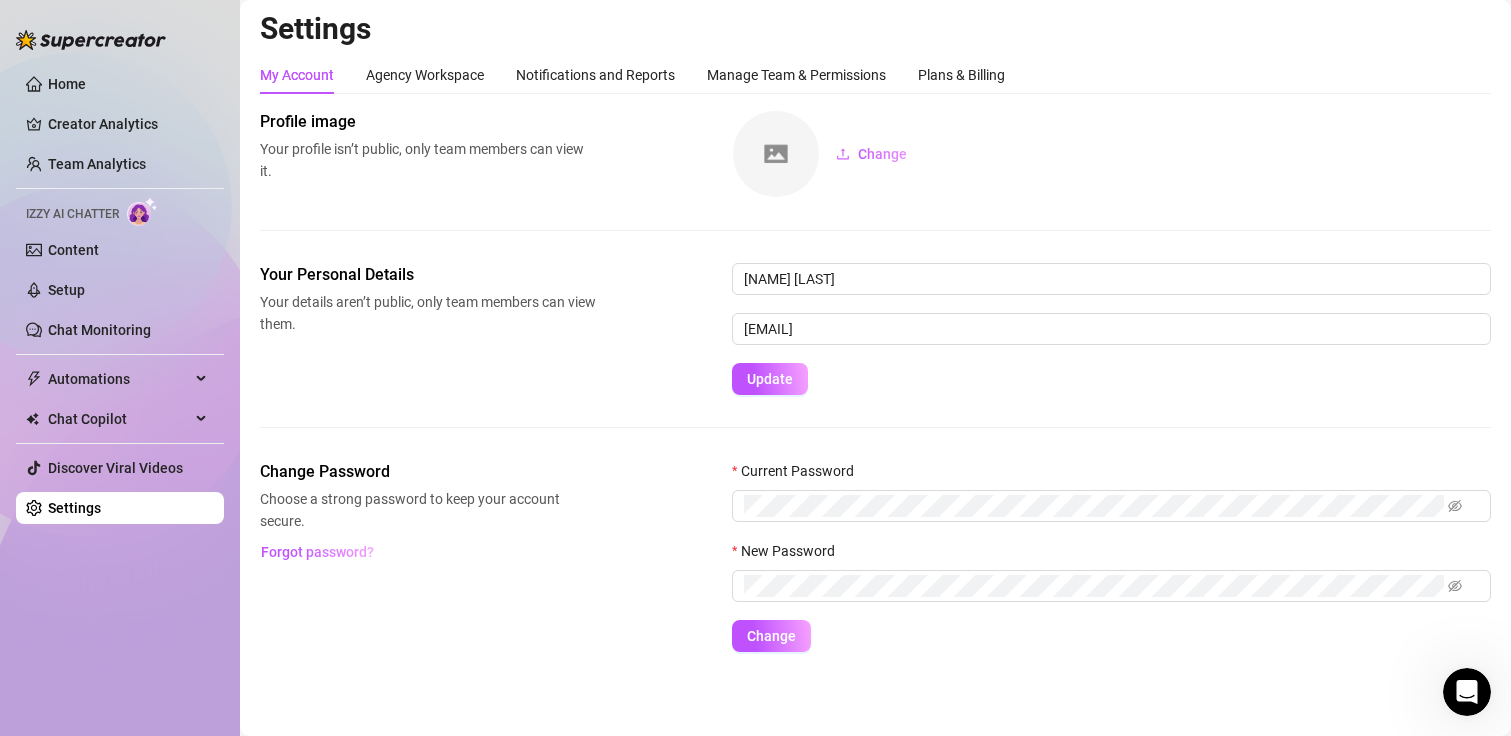 click on "Settings My Account Agency Workspace Notifications and Reports Manage Team & Permissions Plans & Billing Profile image Your profile isn’t public, only team members can view it. Change Your Personal Details Your details aren’t public, only team members can view them. [FIRST] [LAST] [EMAIL] Update Change Password Choose a strong password to keep your account secure. Forgot password? Current Password New Password Change" at bounding box center (875, 343) 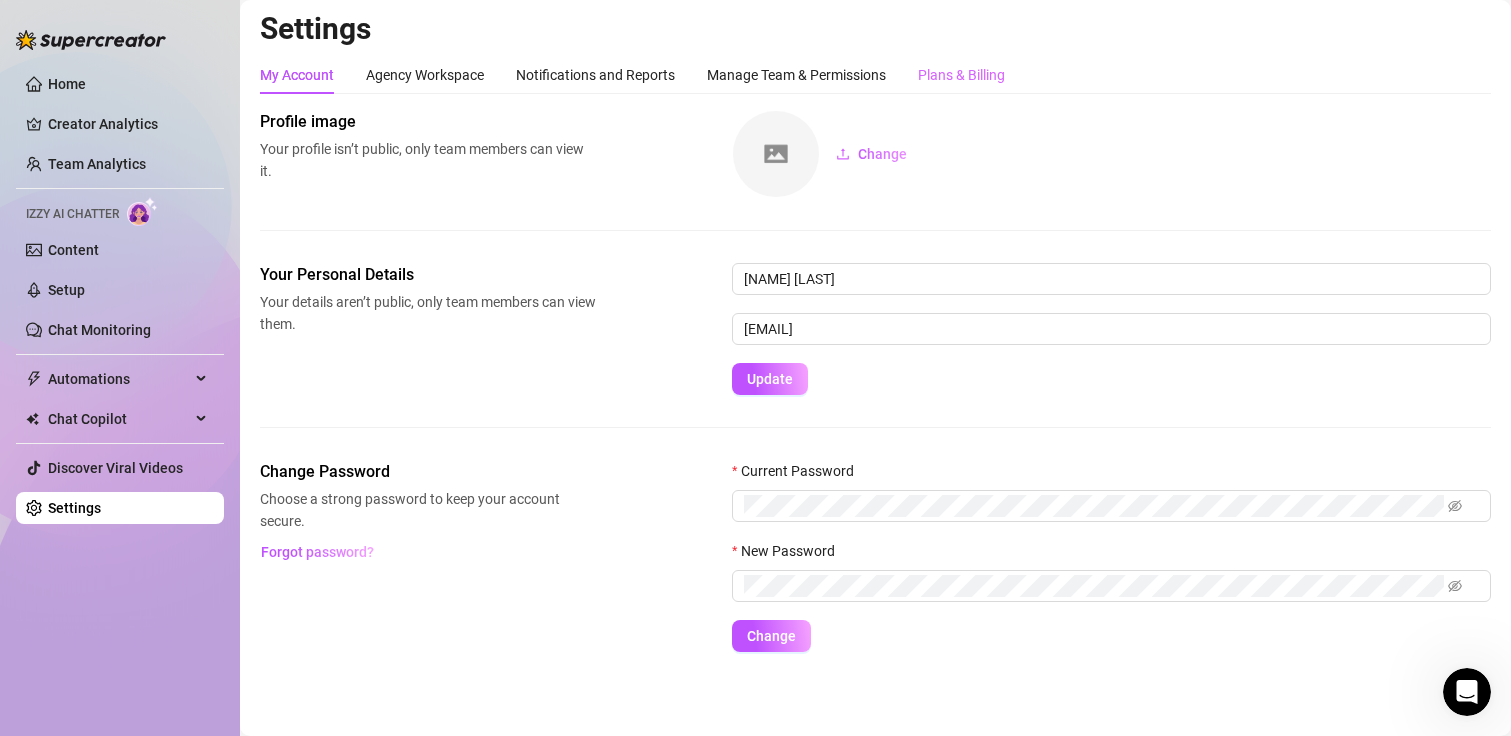 click on "Plans & Billing" at bounding box center (961, 75) 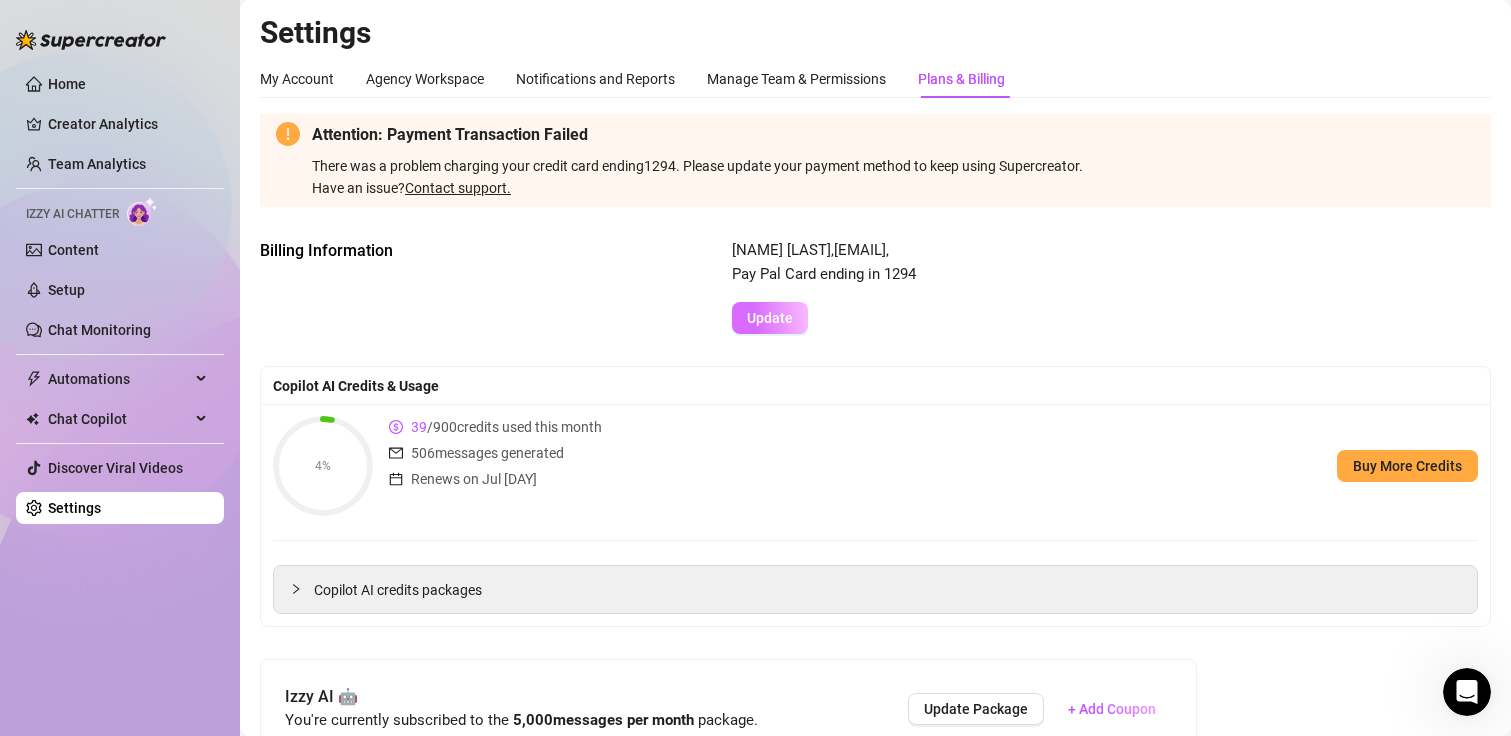 click on "Update" at bounding box center (770, 318) 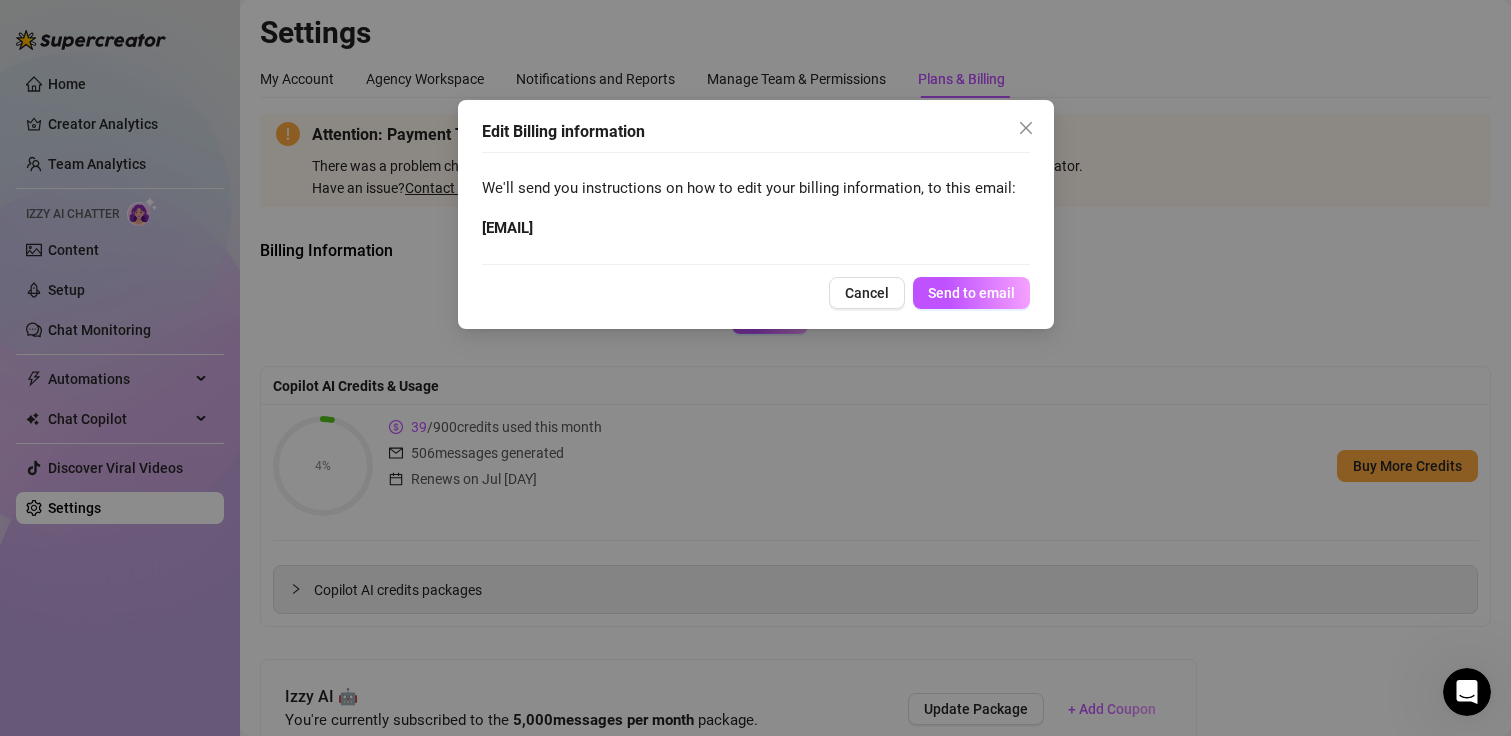 click 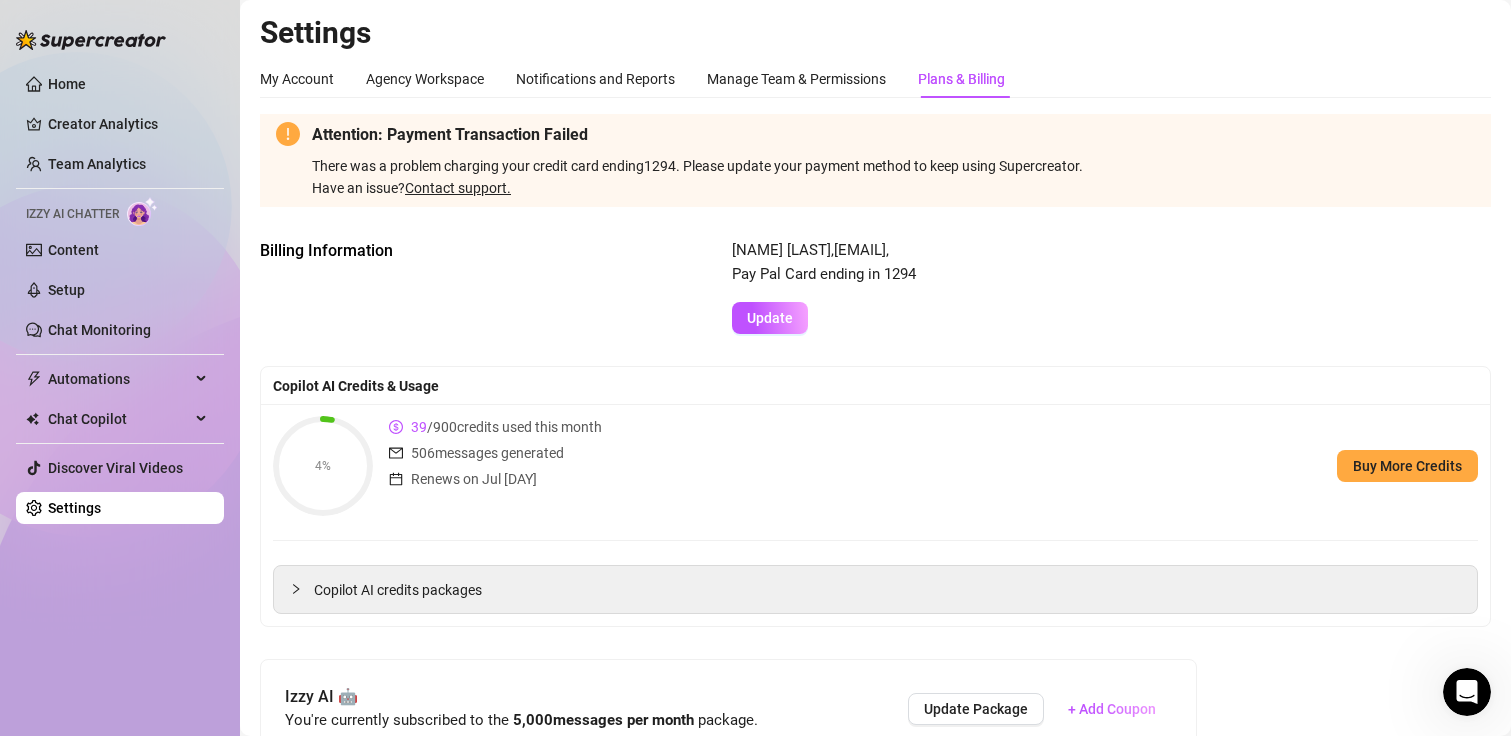 click 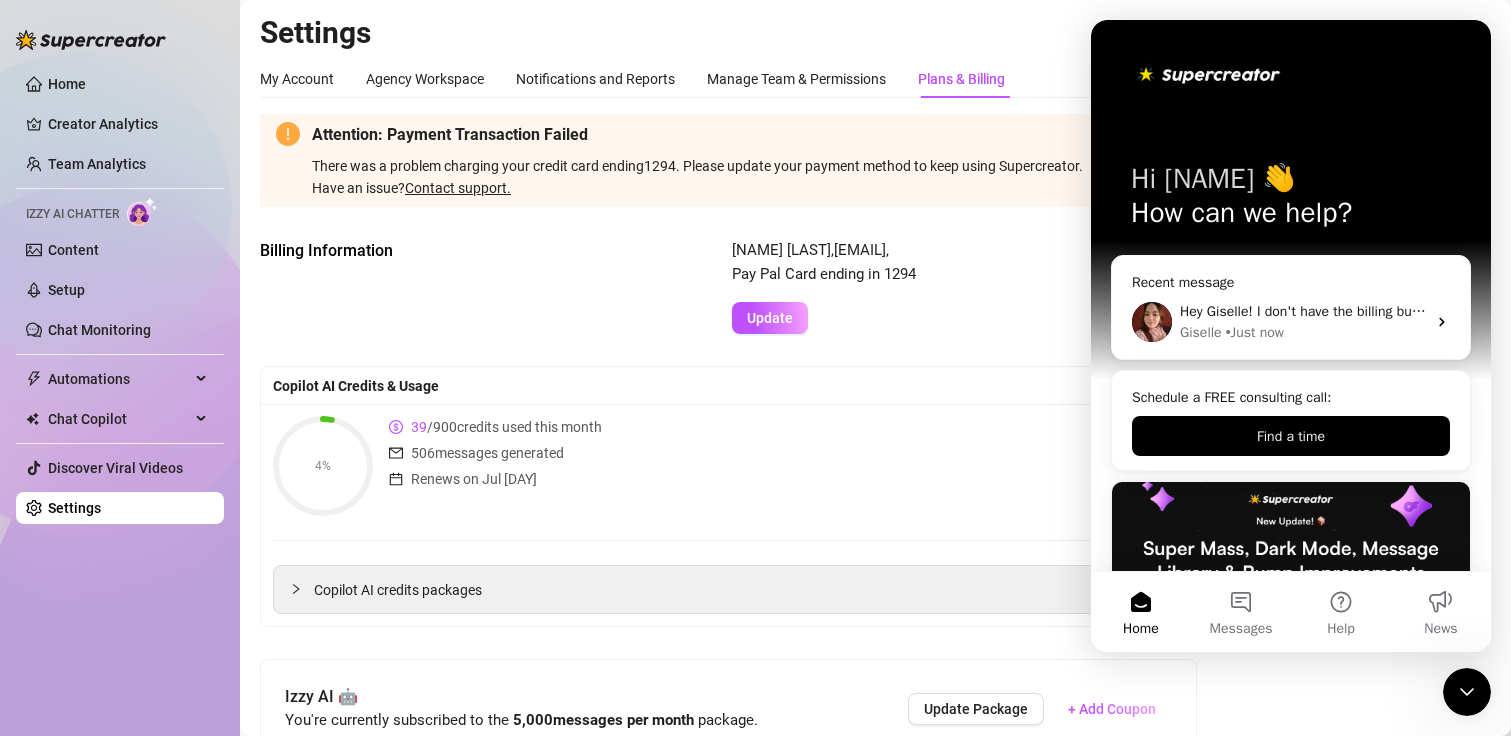 scroll, scrollTop: 0, scrollLeft: 0, axis: both 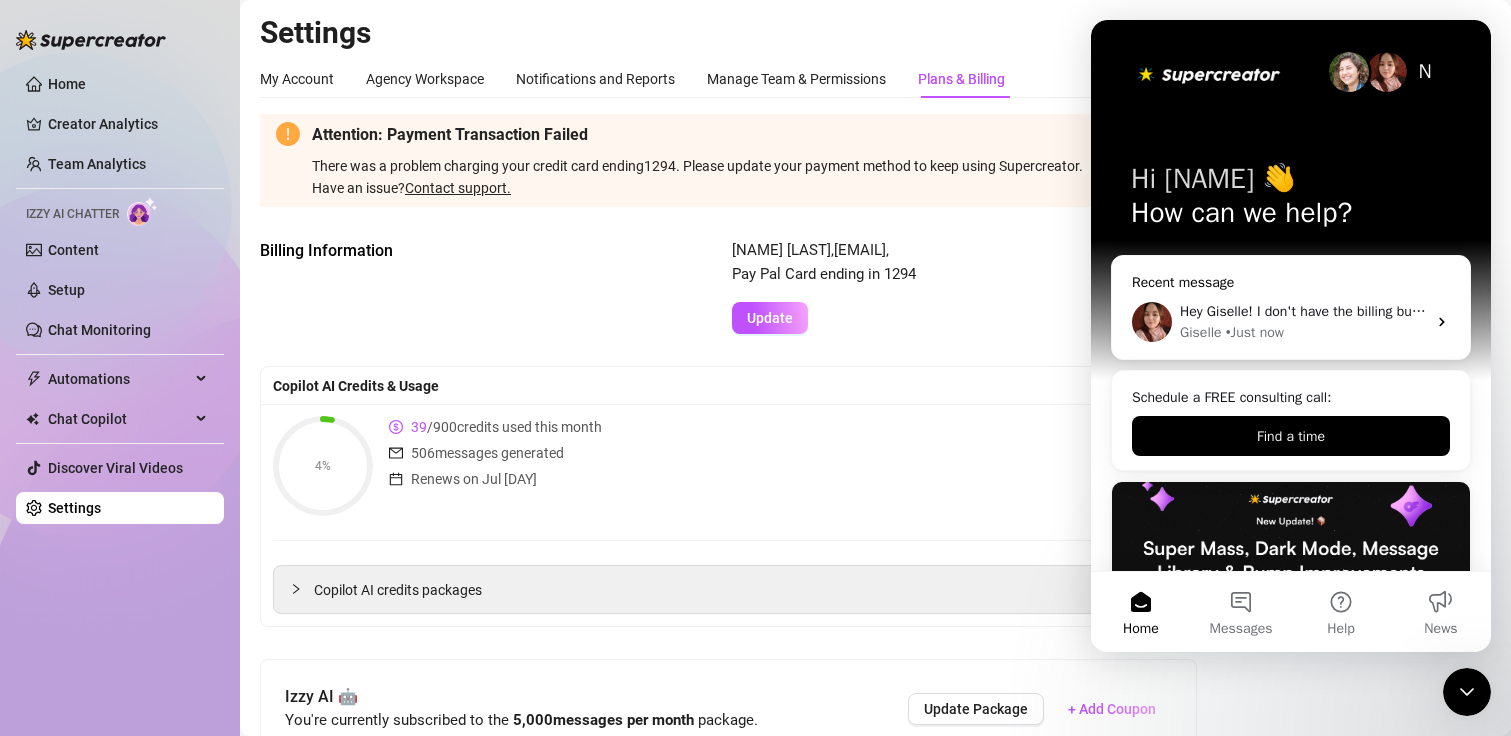 drag, startPoint x: 1119, startPoint y: 41, endPoint x: 1371, endPoint y: 303, distance: 363.52167 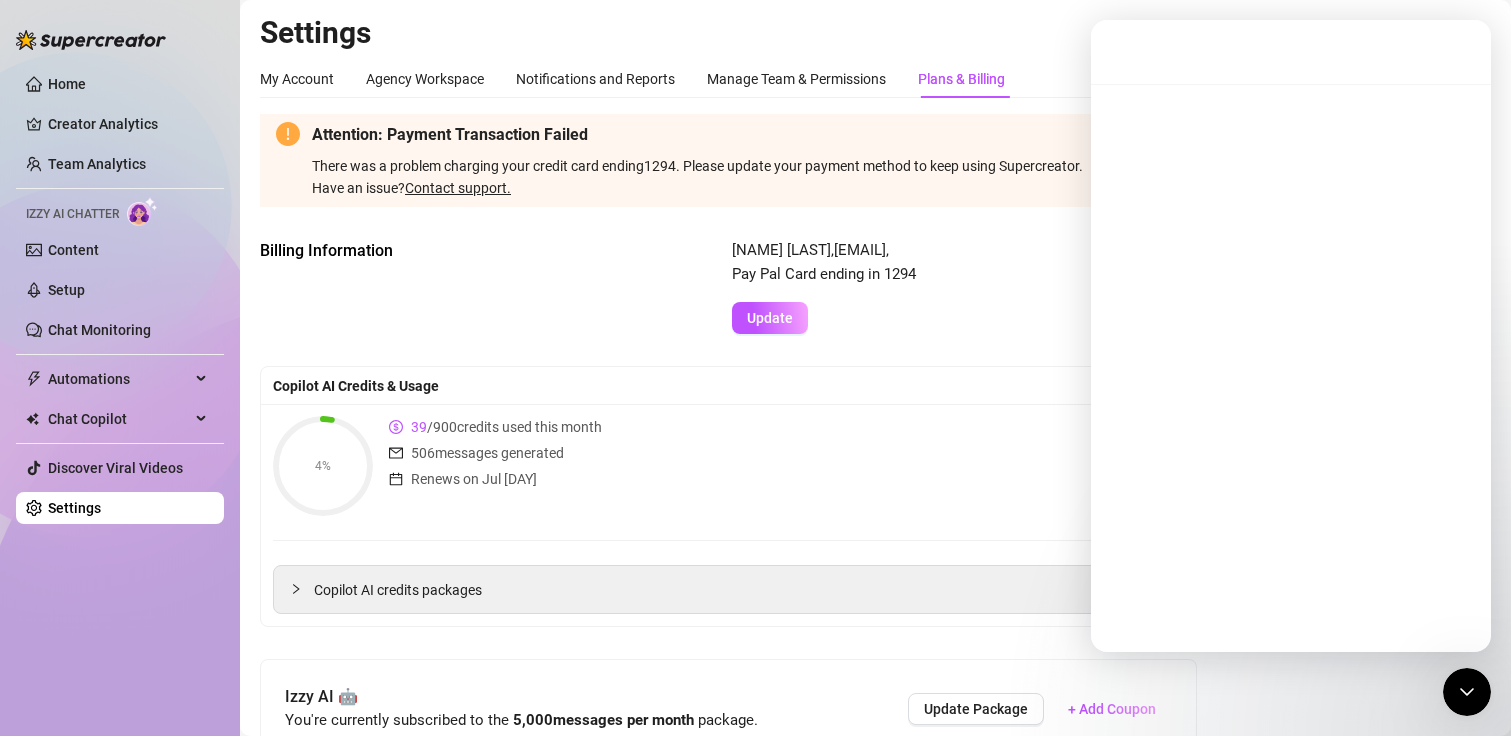 click 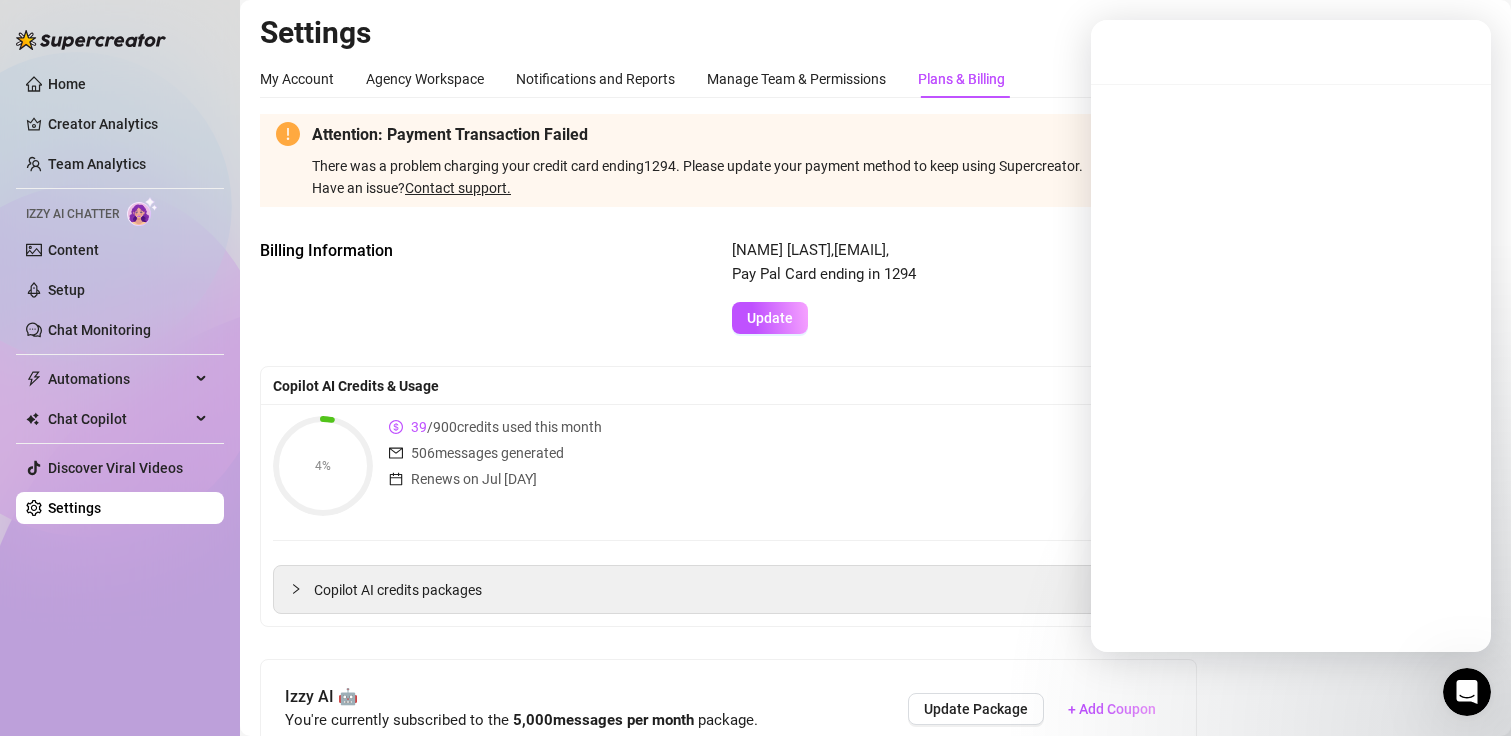 click 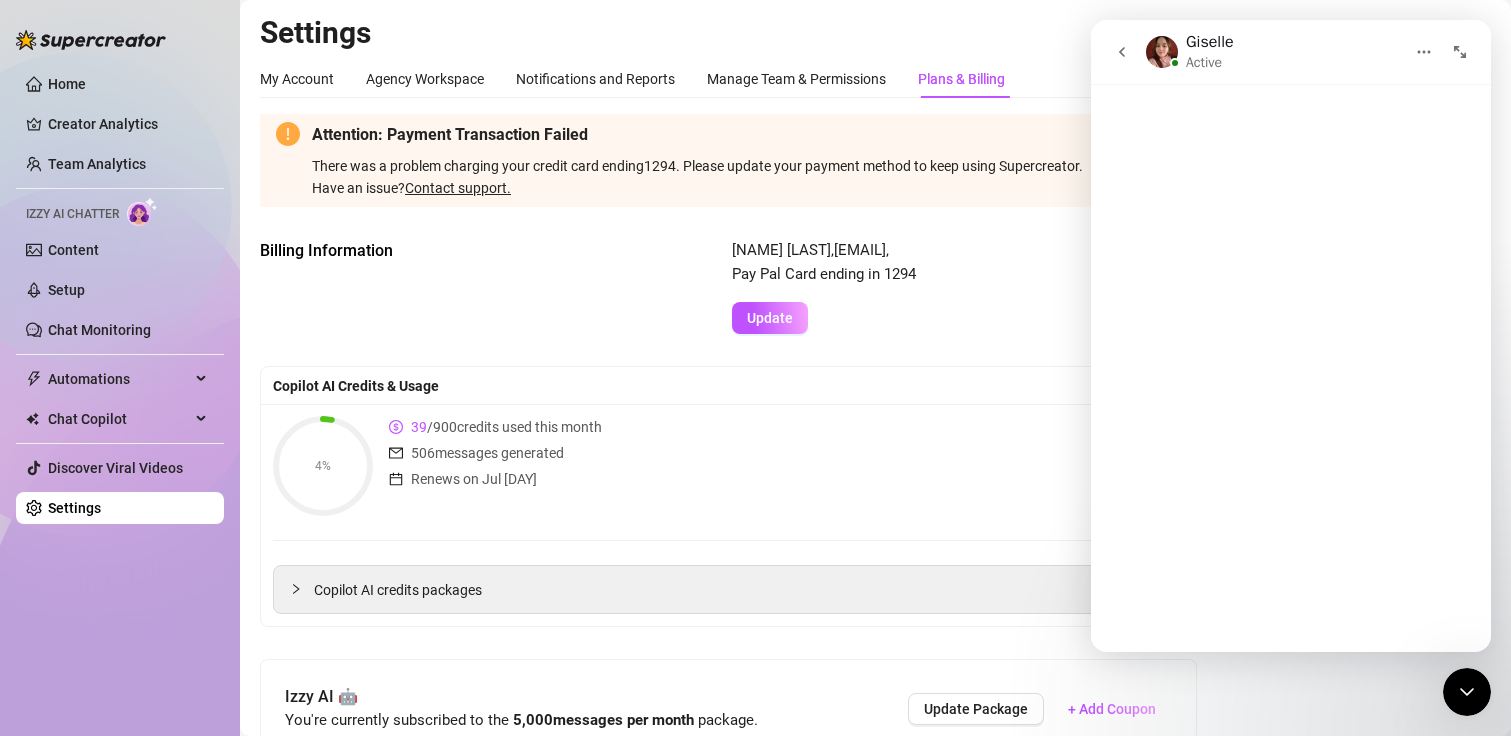scroll, scrollTop: 0, scrollLeft: 0, axis: both 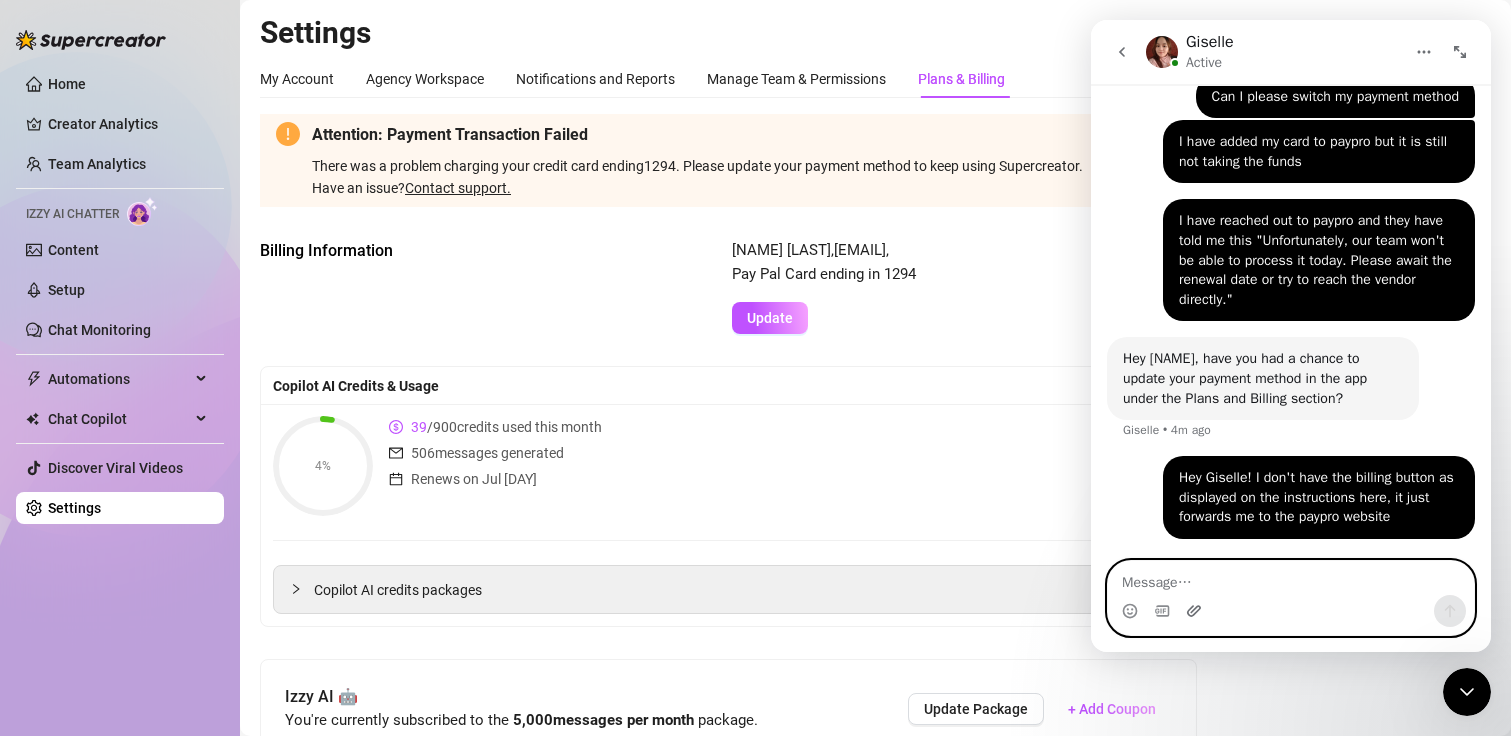 click 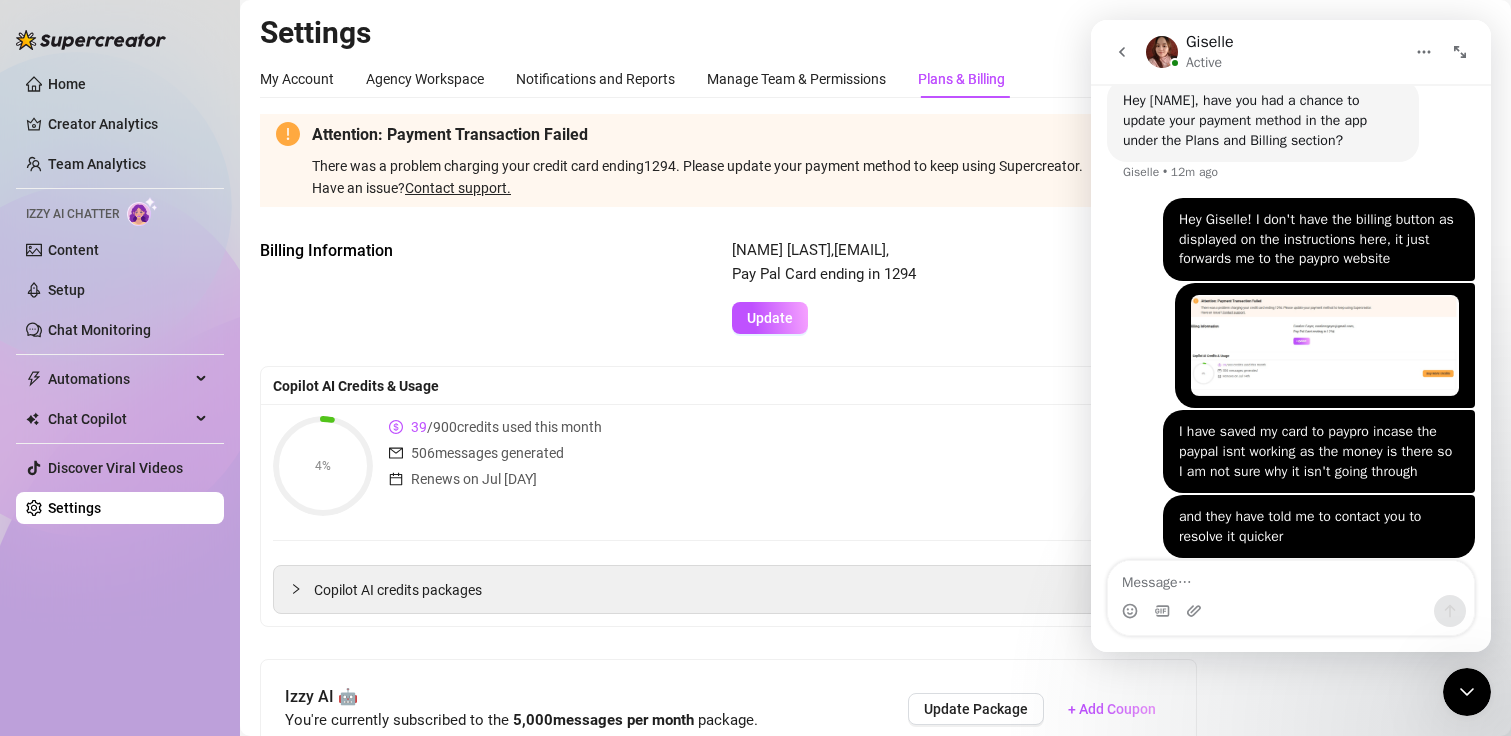 scroll, scrollTop: 771, scrollLeft: 0, axis: vertical 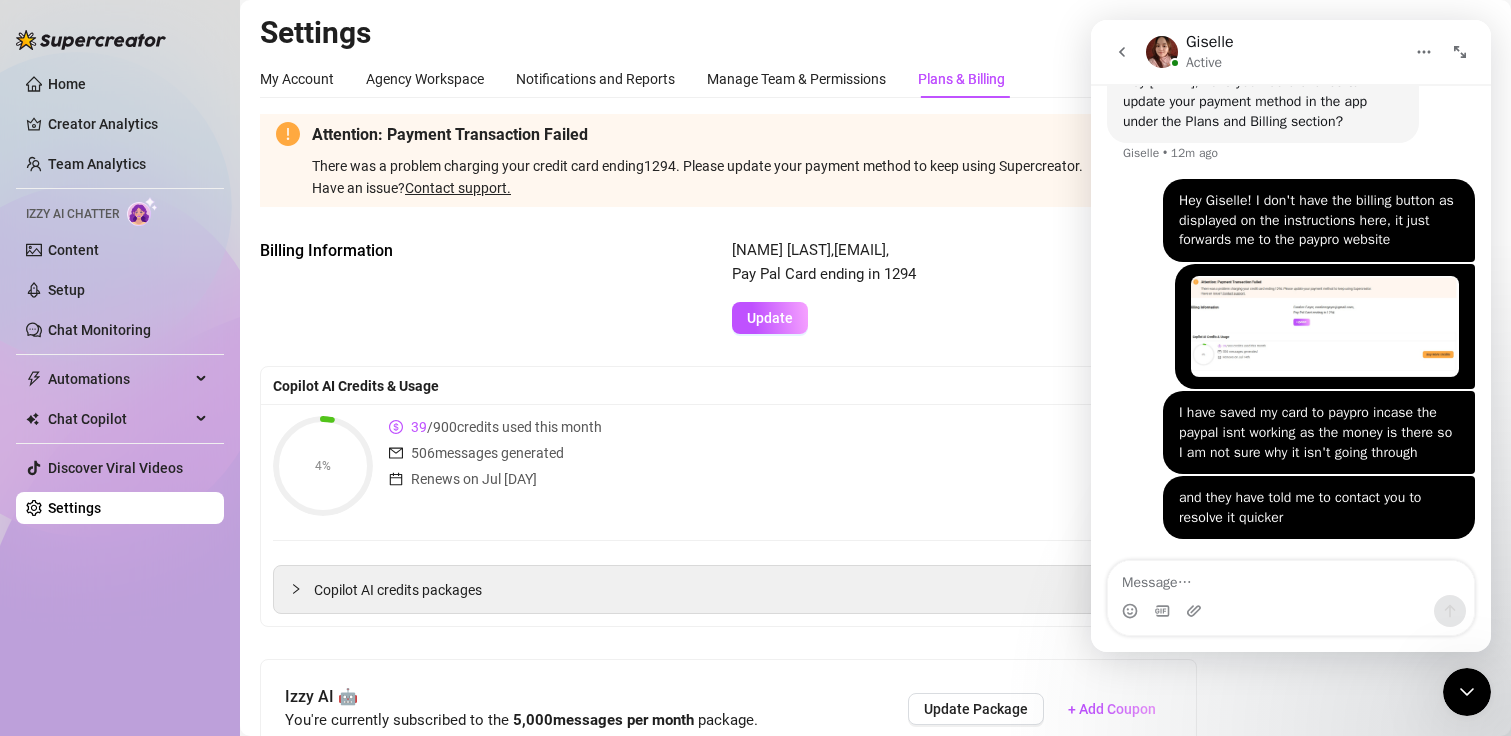 drag, startPoint x: 1130, startPoint y: 56, endPoint x: 2156, endPoint y: 167, distance: 1031.9869 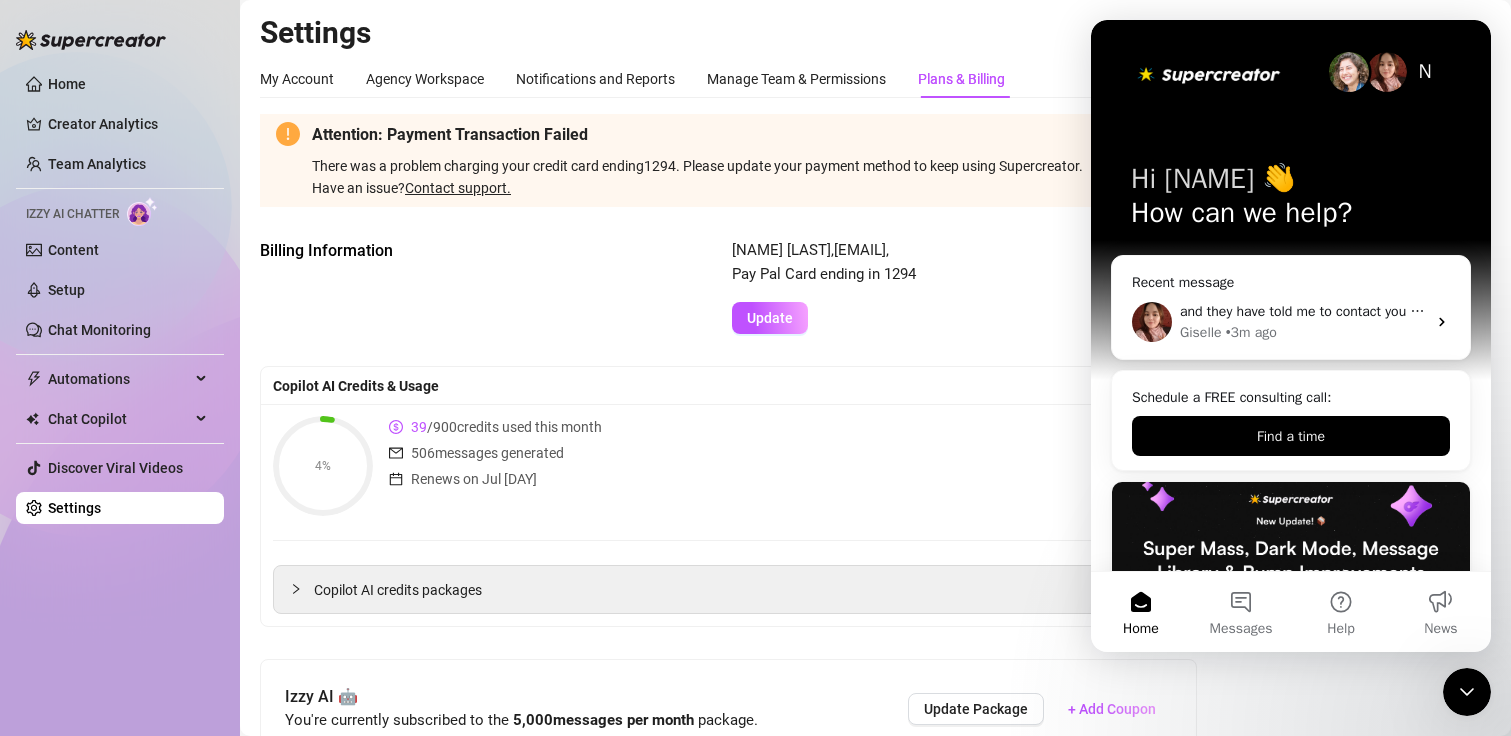 click on "4% 39 / 900  credits used this month 506  messages generated Renews on   Jul 14th Buy More Credits Copilot AI credits packages" at bounding box center [875, 515] 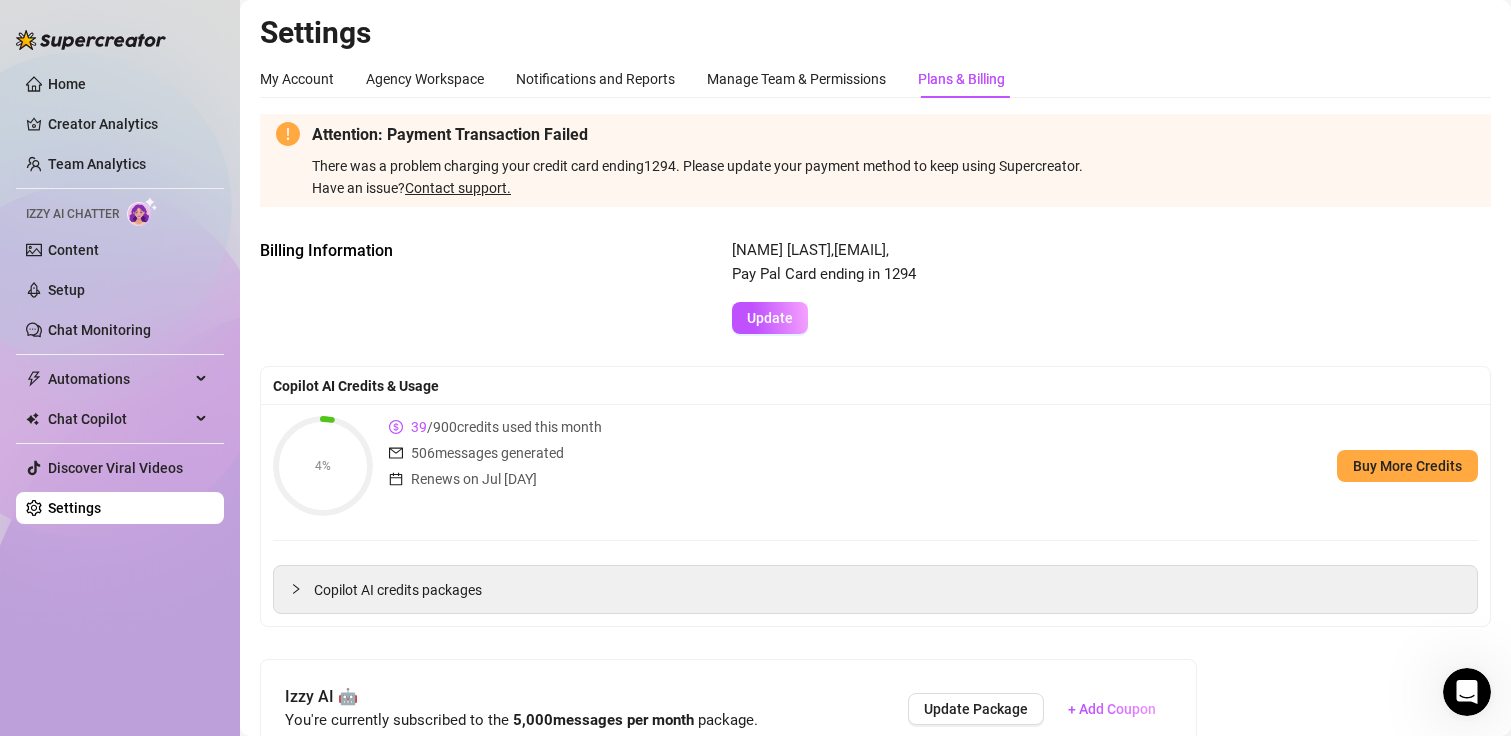 click on "Contact support." at bounding box center (458, 188) 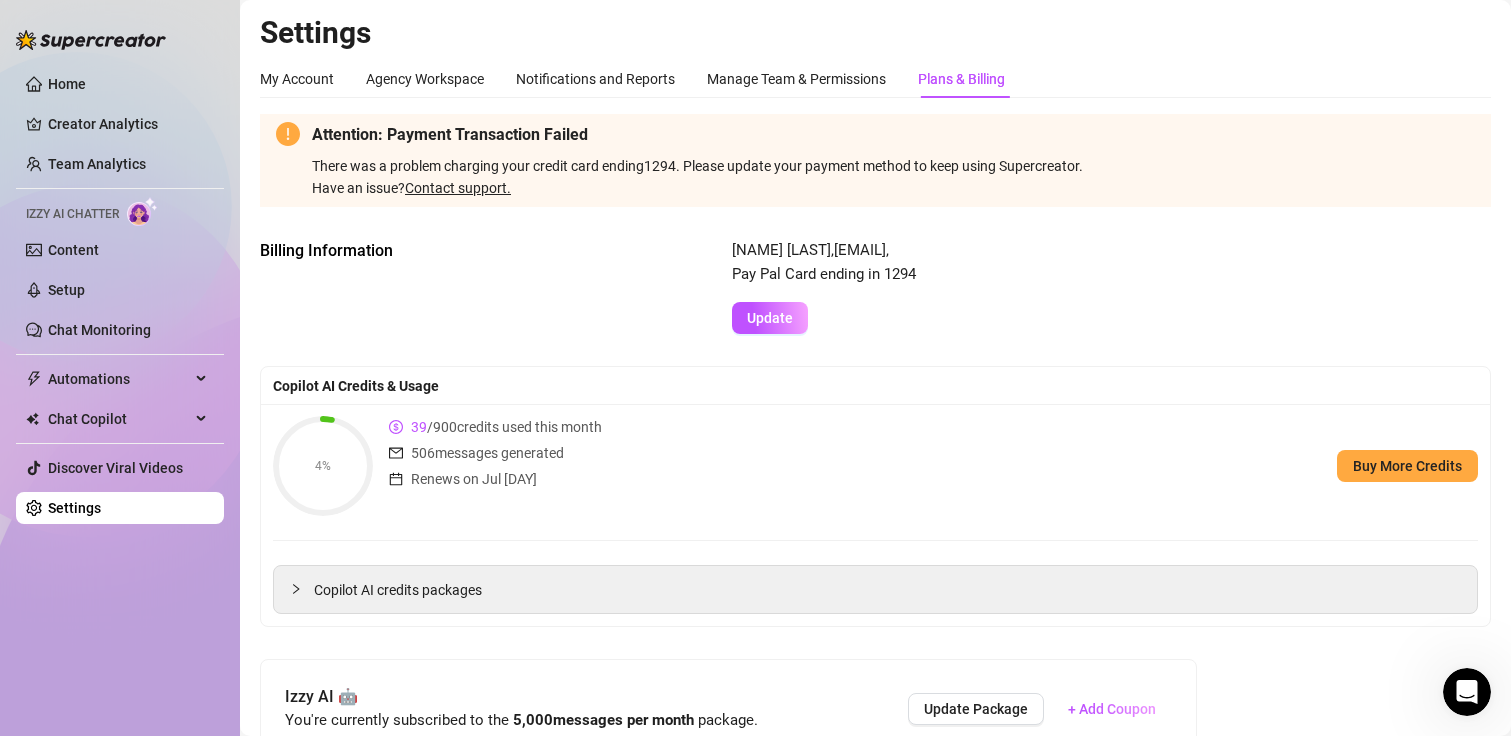 click on "Contact support." at bounding box center (458, 188) 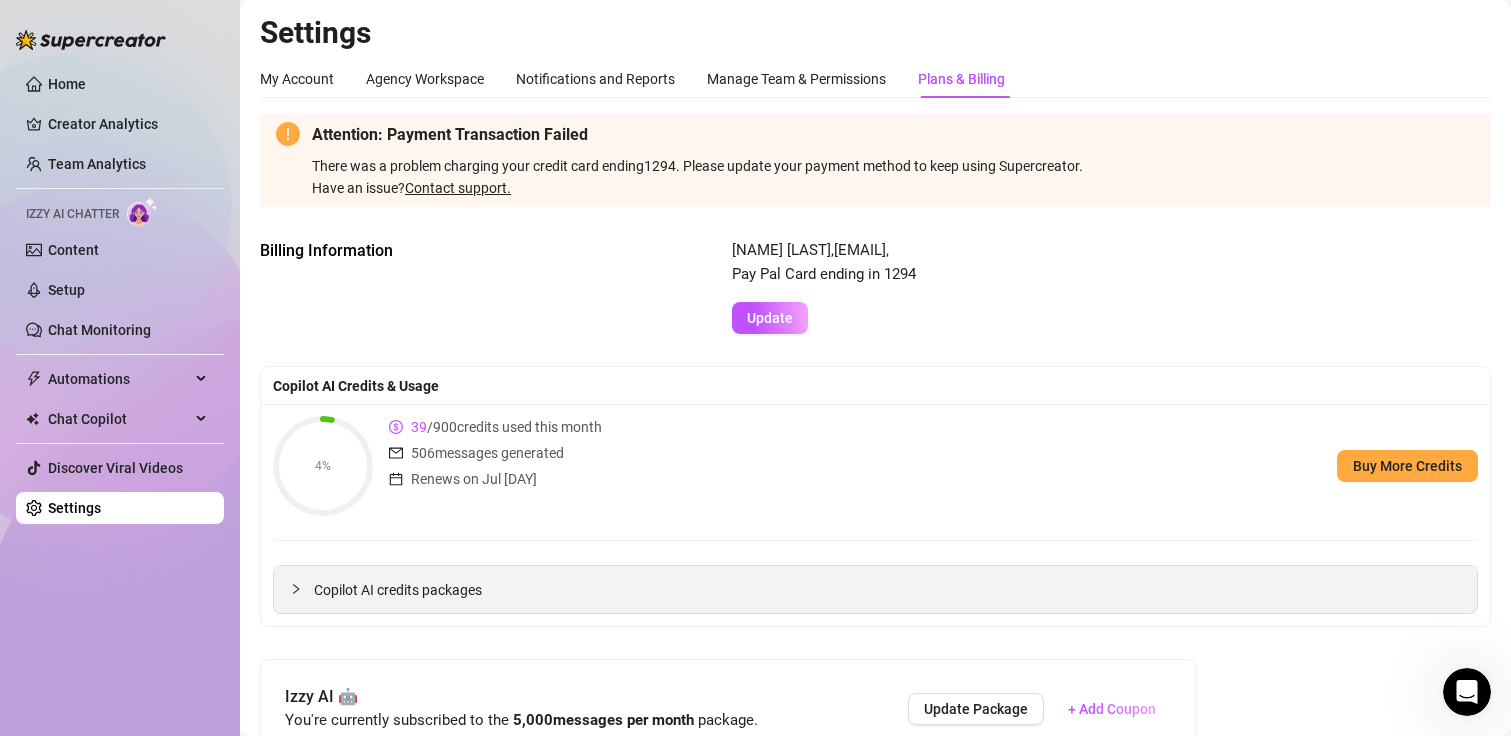 drag, startPoint x: 345, startPoint y: 139, endPoint x: 371, endPoint y: 159, distance: 32.80244 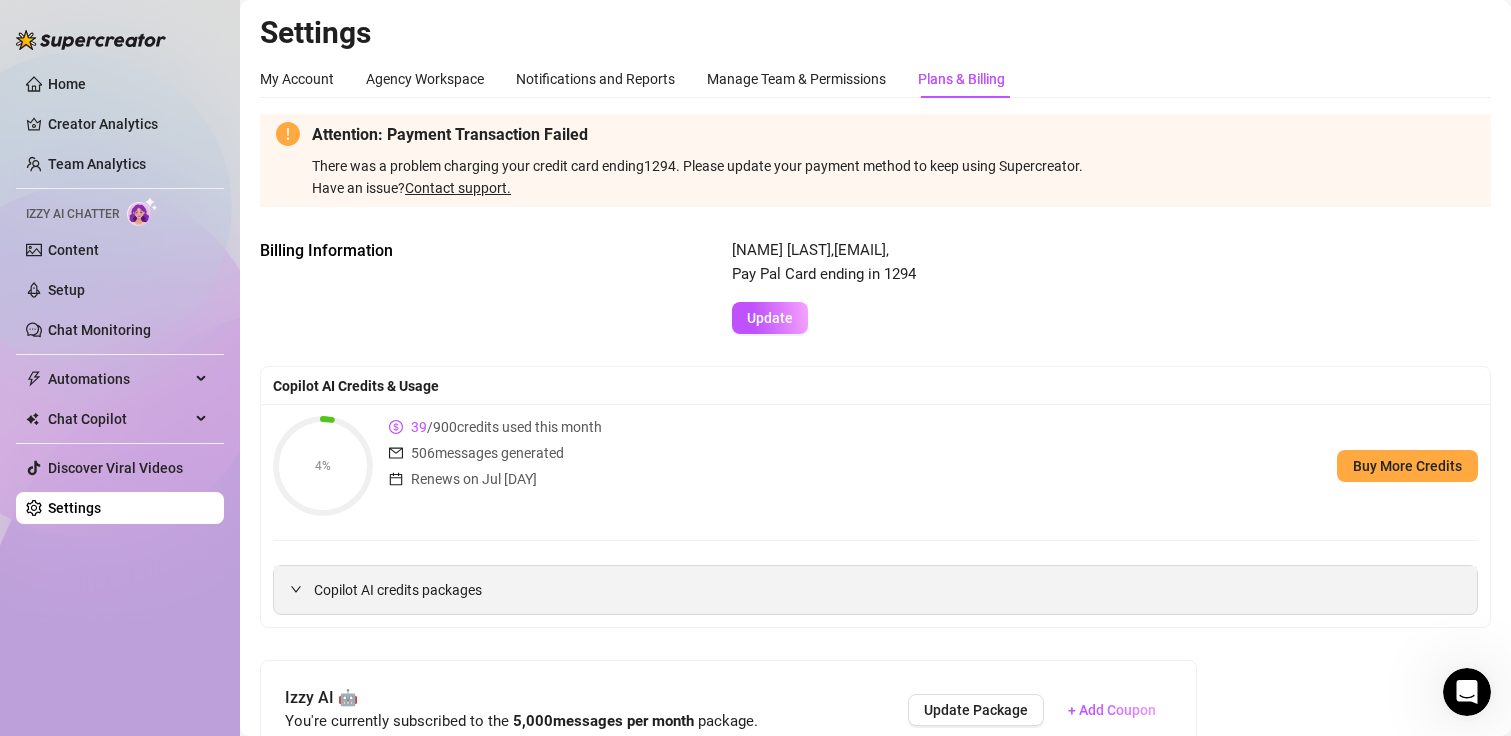 click 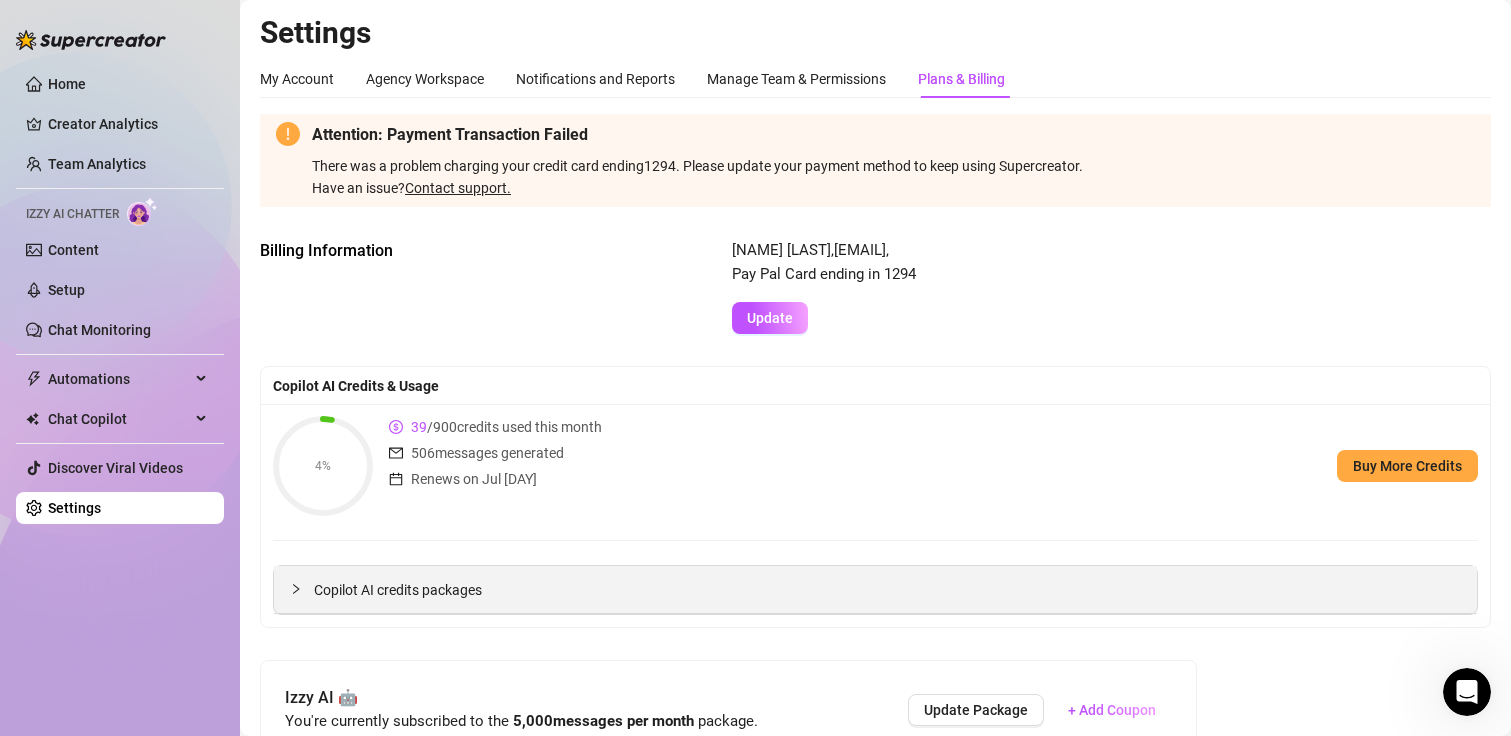 click at bounding box center [302, 589] 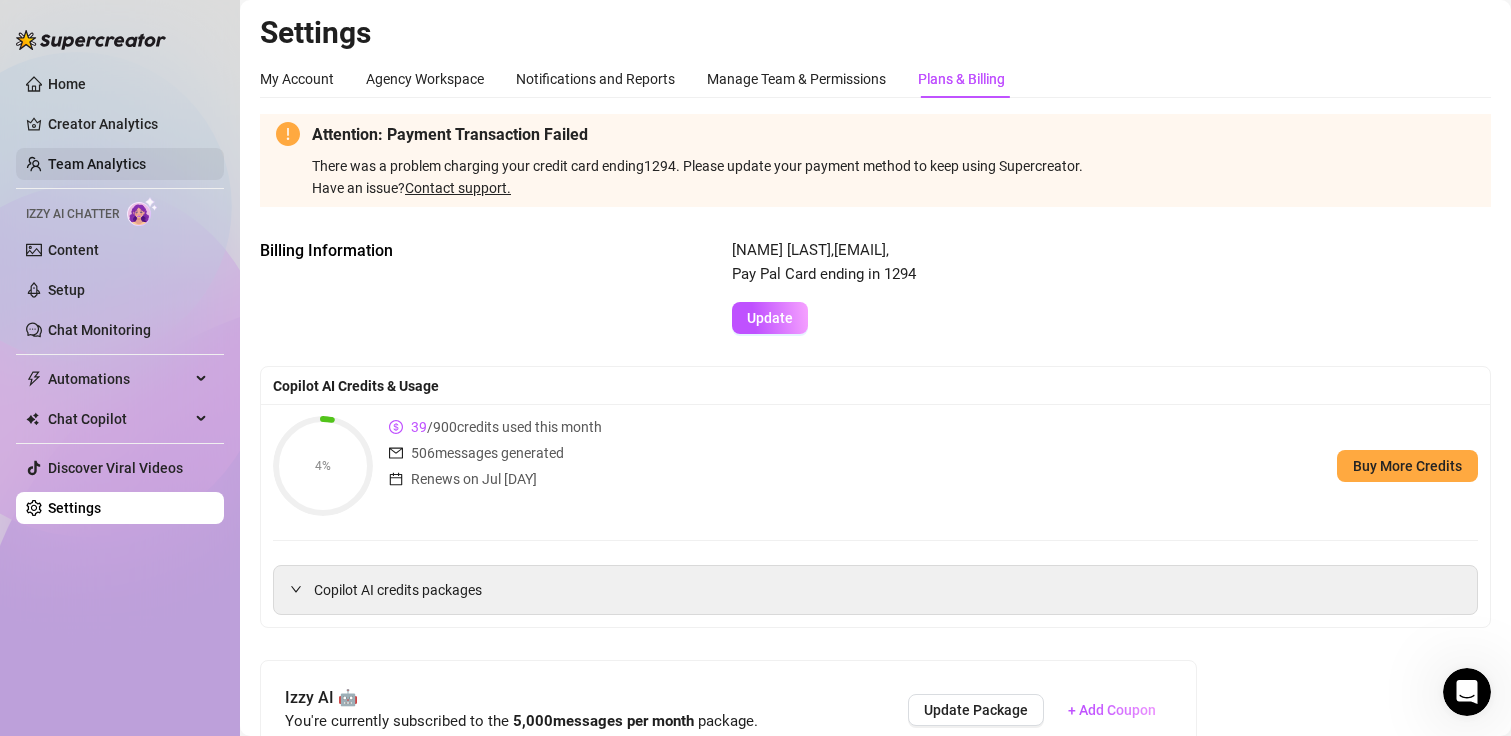drag, startPoint x: 61, startPoint y: 69, endPoint x: 188, endPoint y: 151, distance: 151.17209 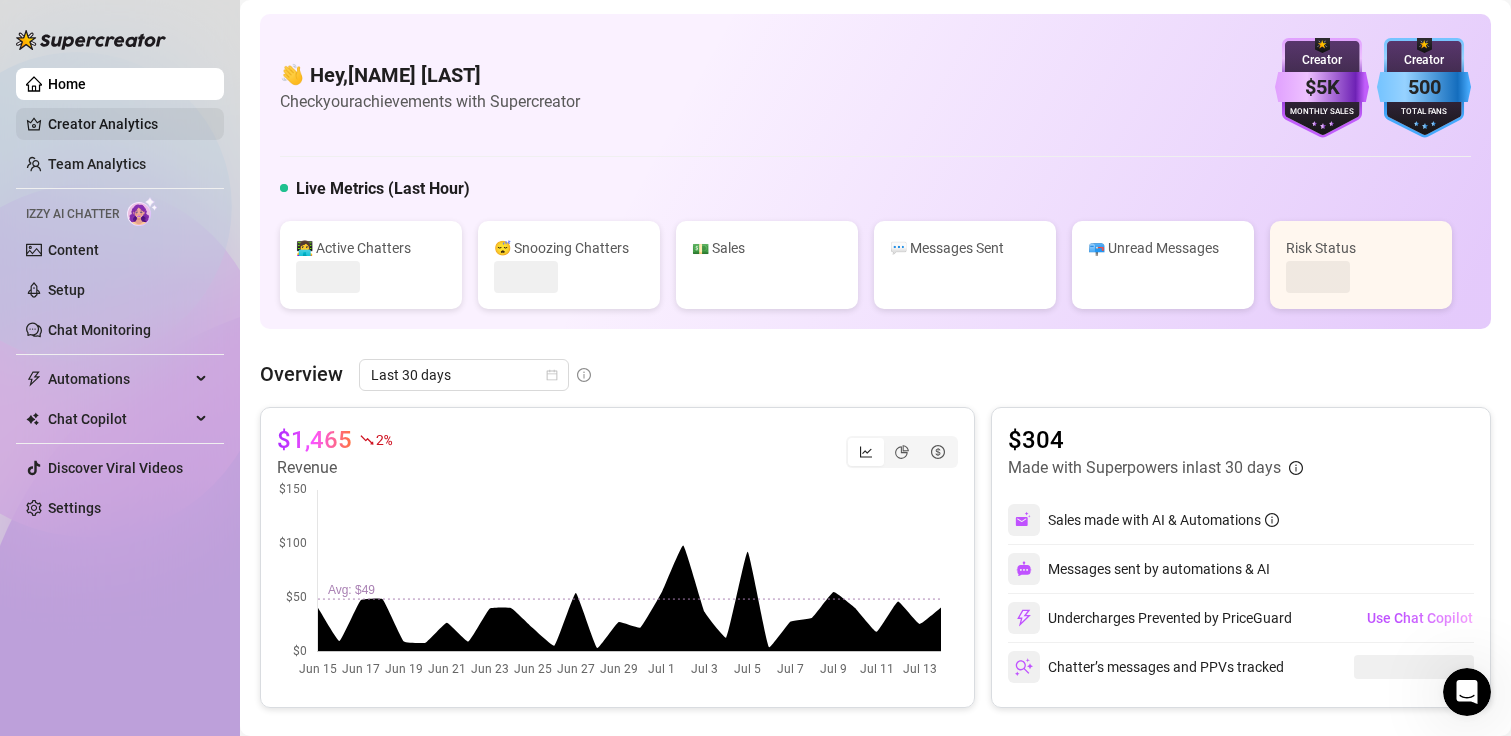click on "Creator Analytics" at bounding box center [128, 124] 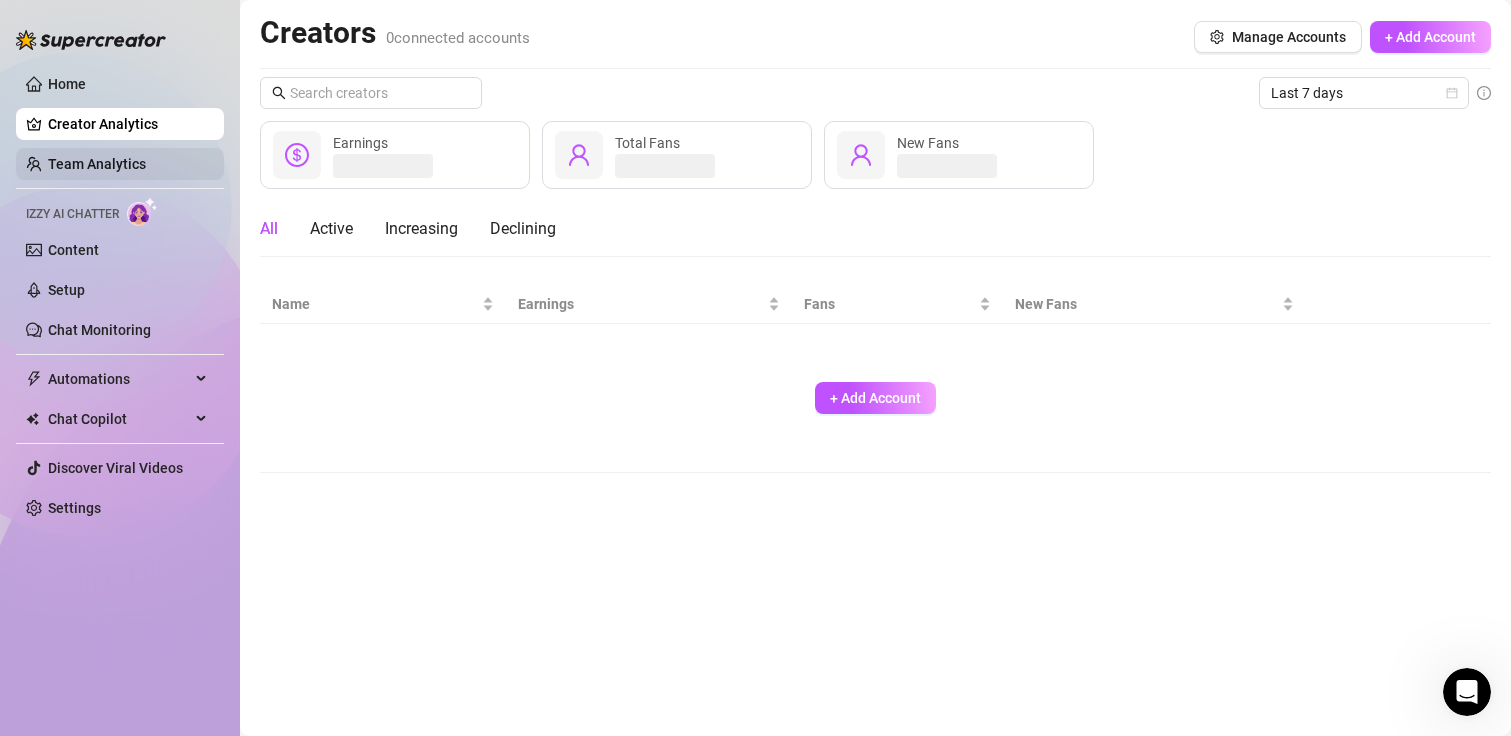 click on "Team Analytics" at bounding box center (97, 164) 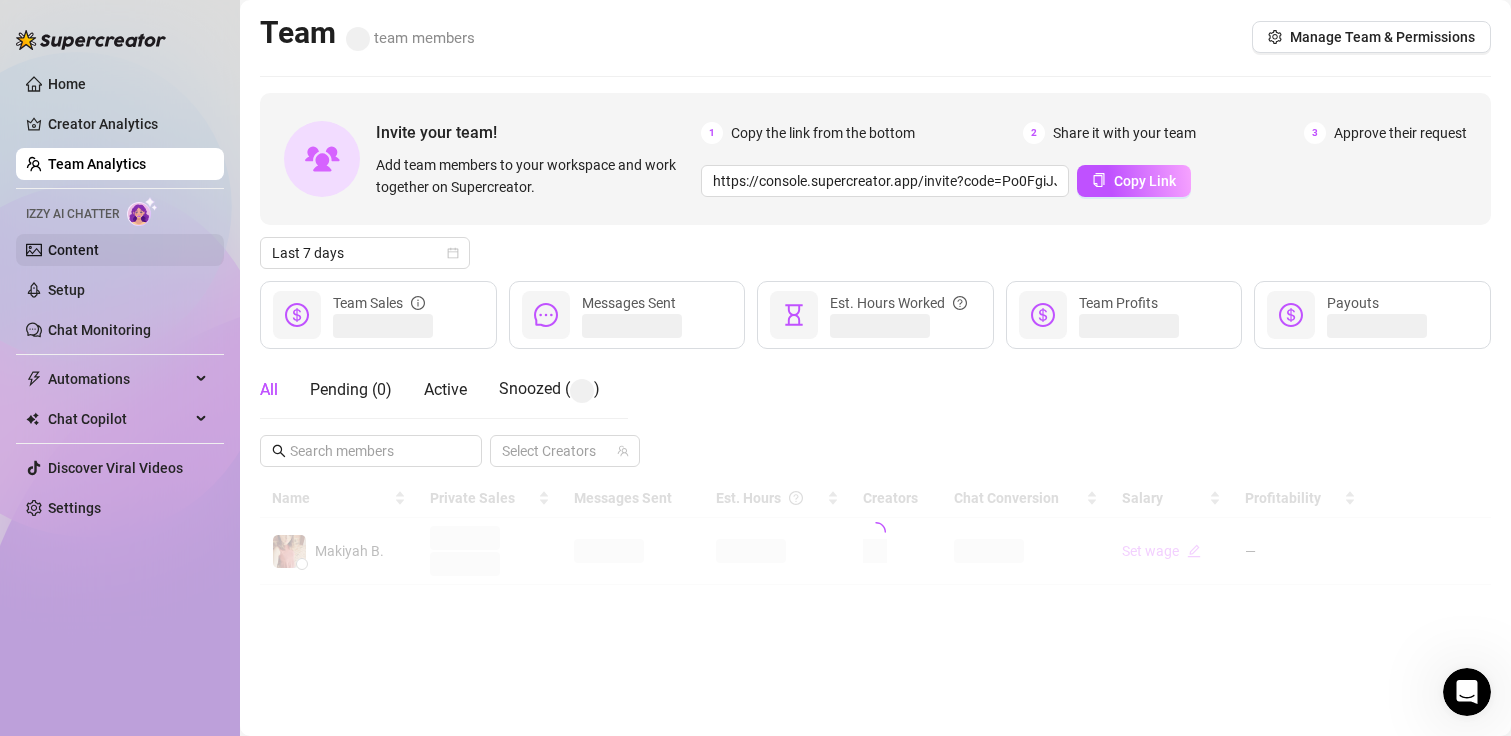 click on "Content" at bounding box center (73, 250) 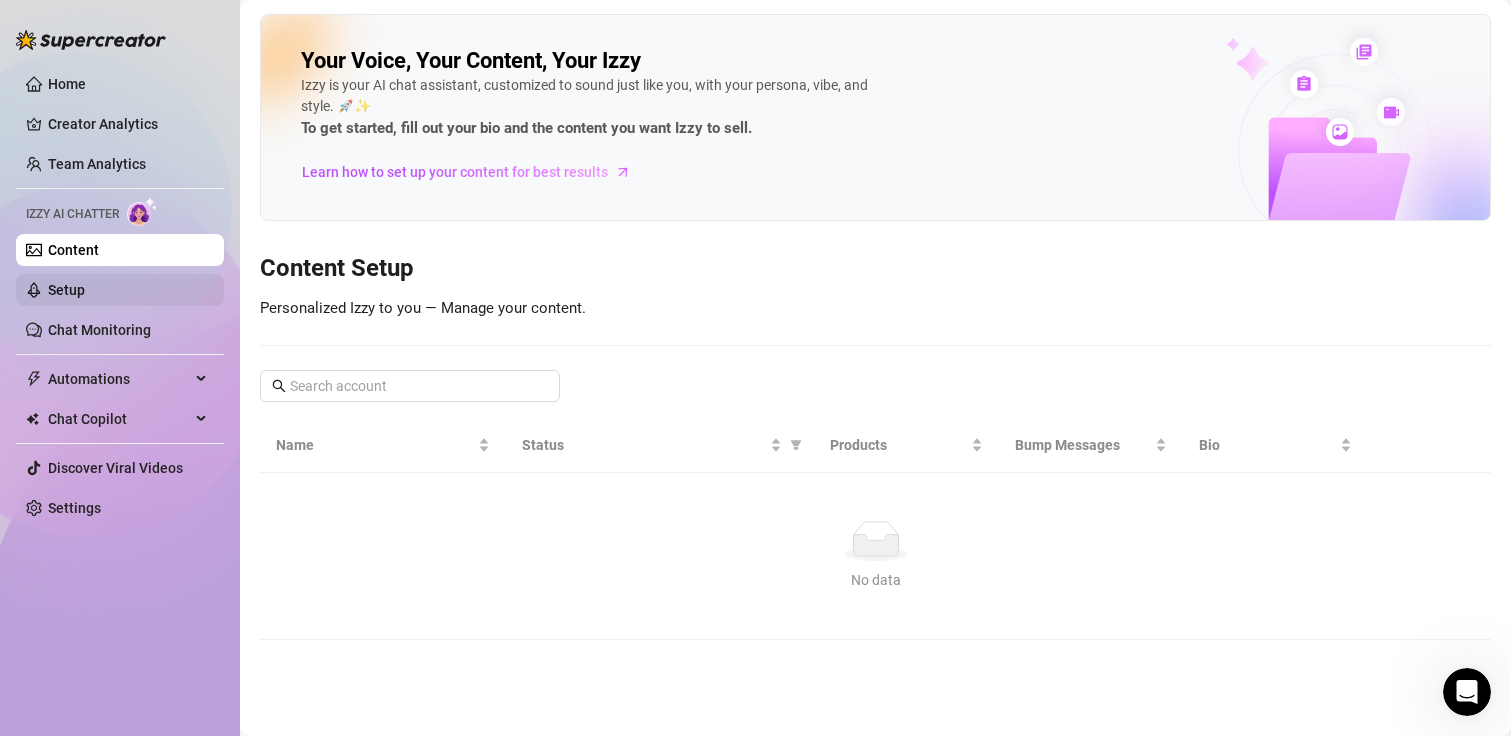 click on "Setup" at bounding box center [66, 290] 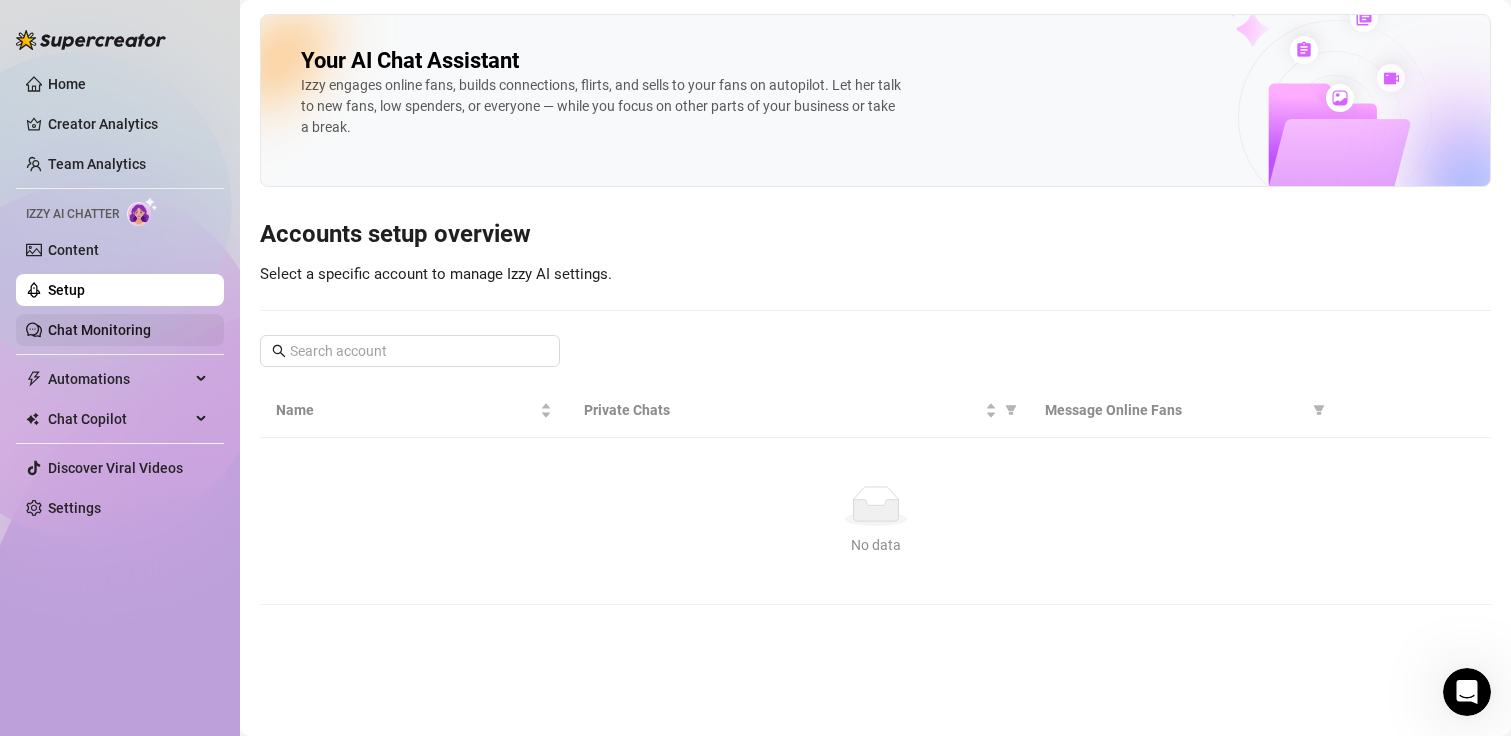 click on "Chat Monitoring" at bounding box center (99, 330) 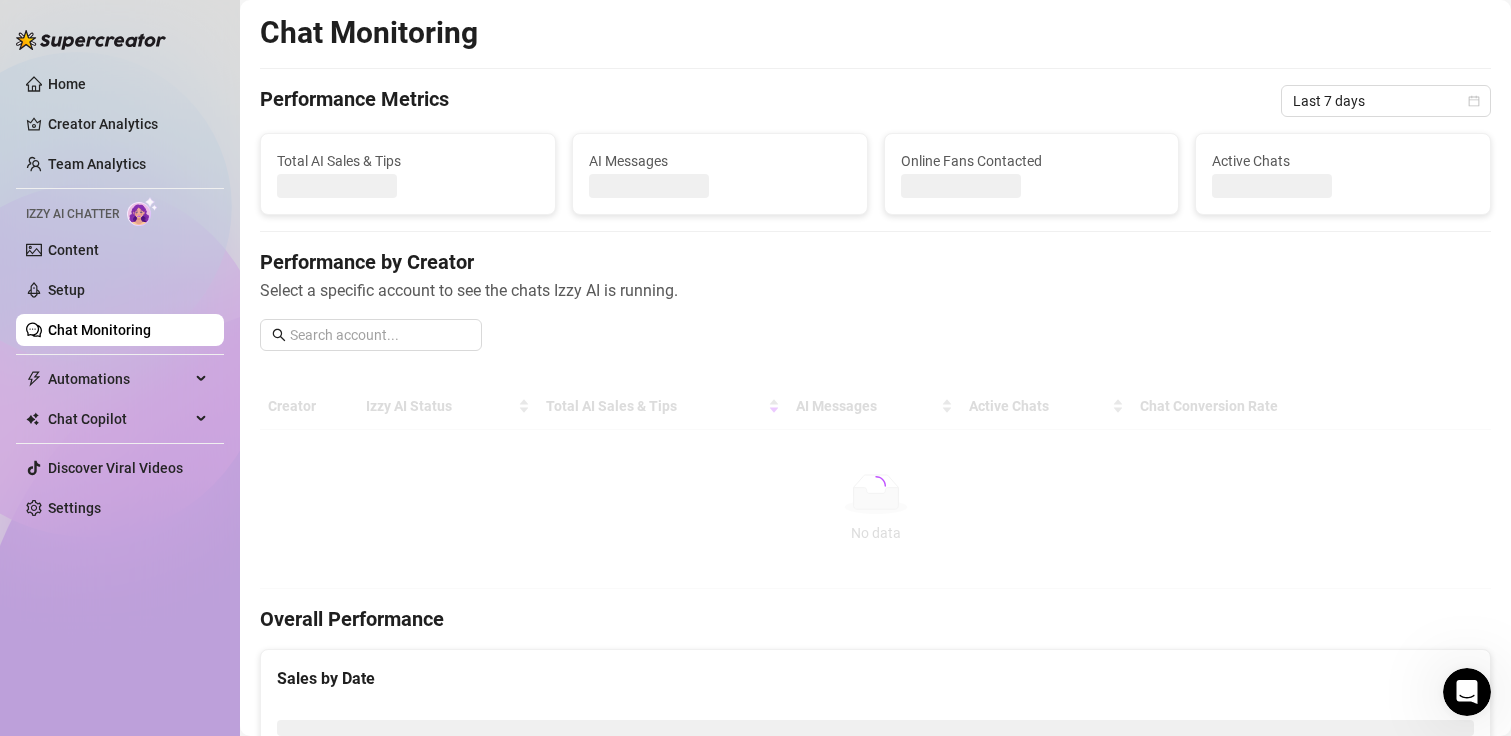 click on "Setup" at bounding box center (66, 290) 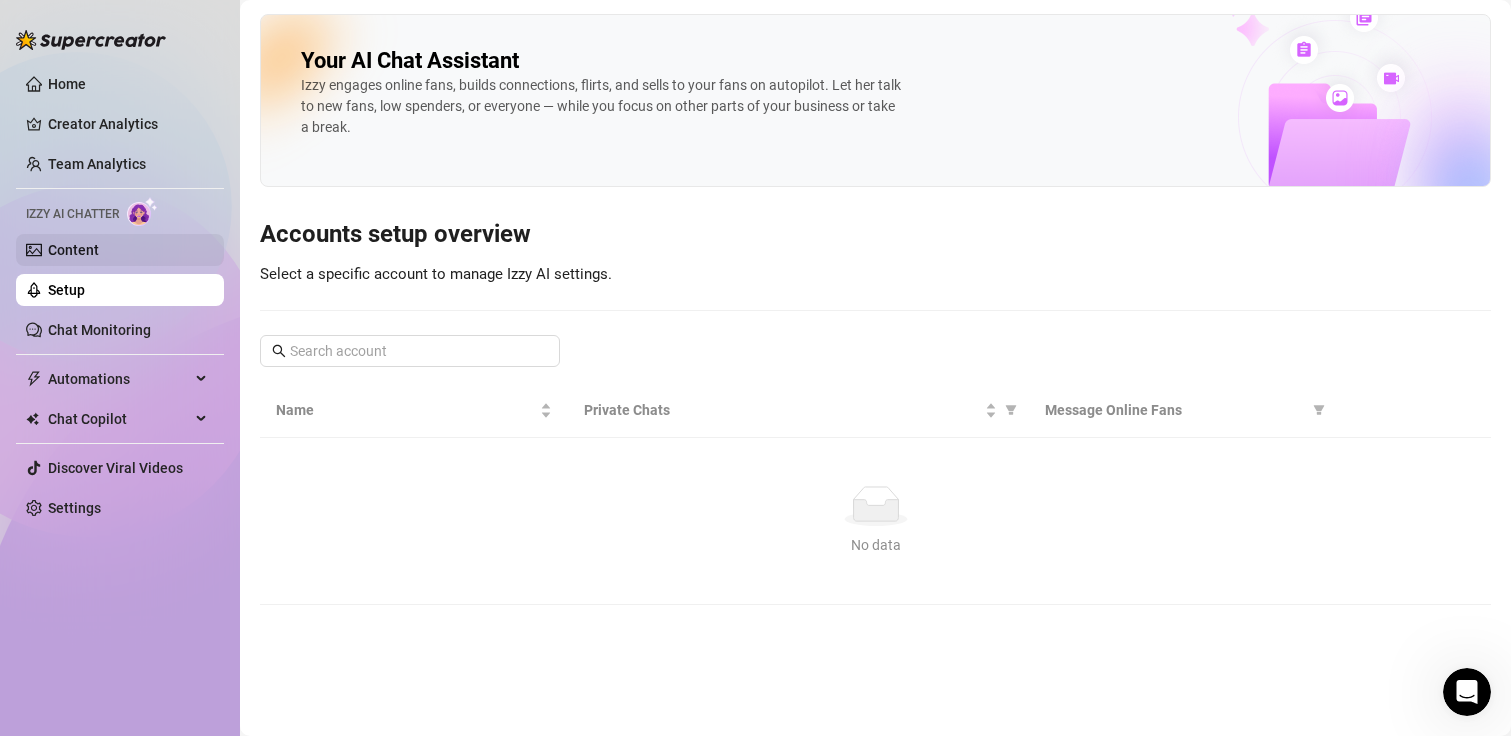 click on "Content" at bounding box center (73, 250) 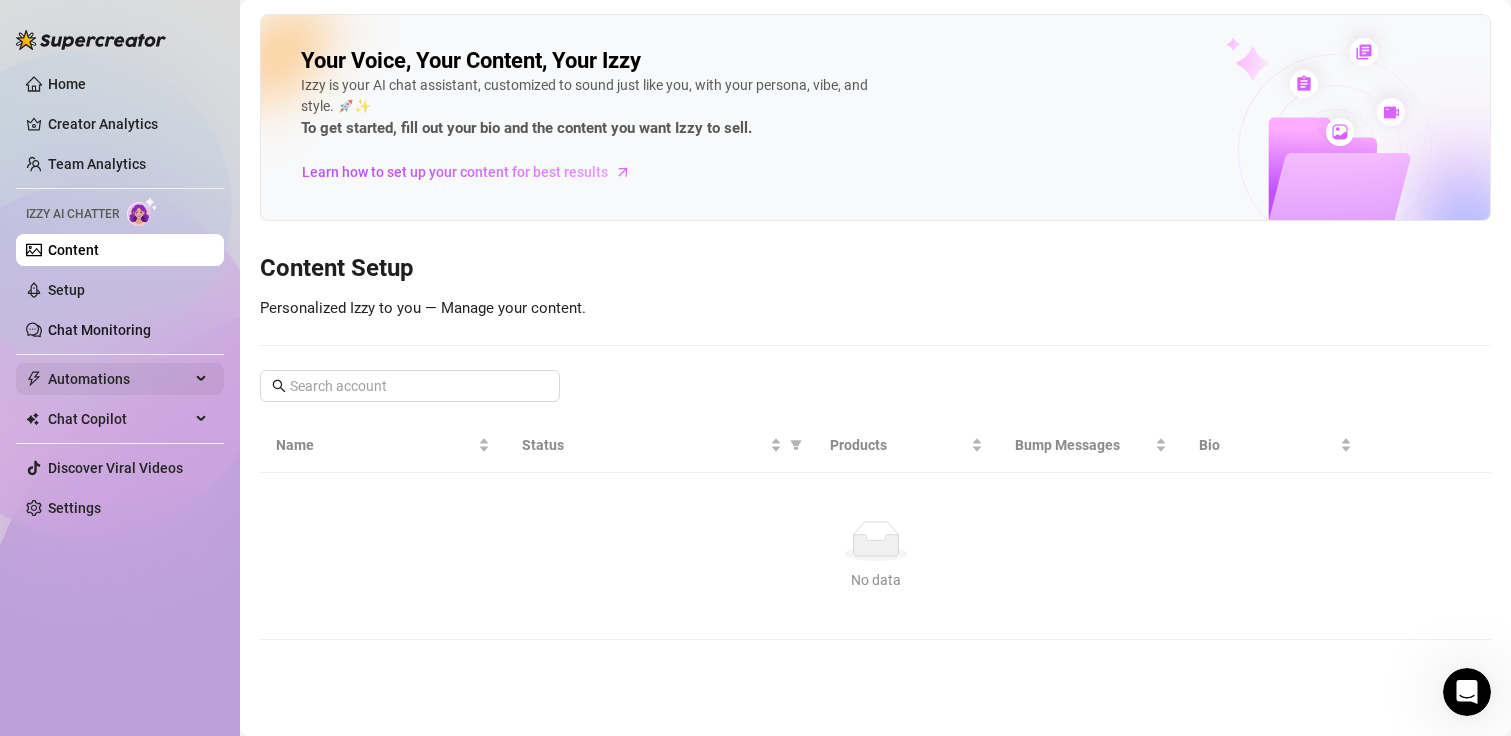 drag, startPoint x: 104, startPoint y: 331, endPoint x: 107, endPoint y: 387, distance: 56.0803 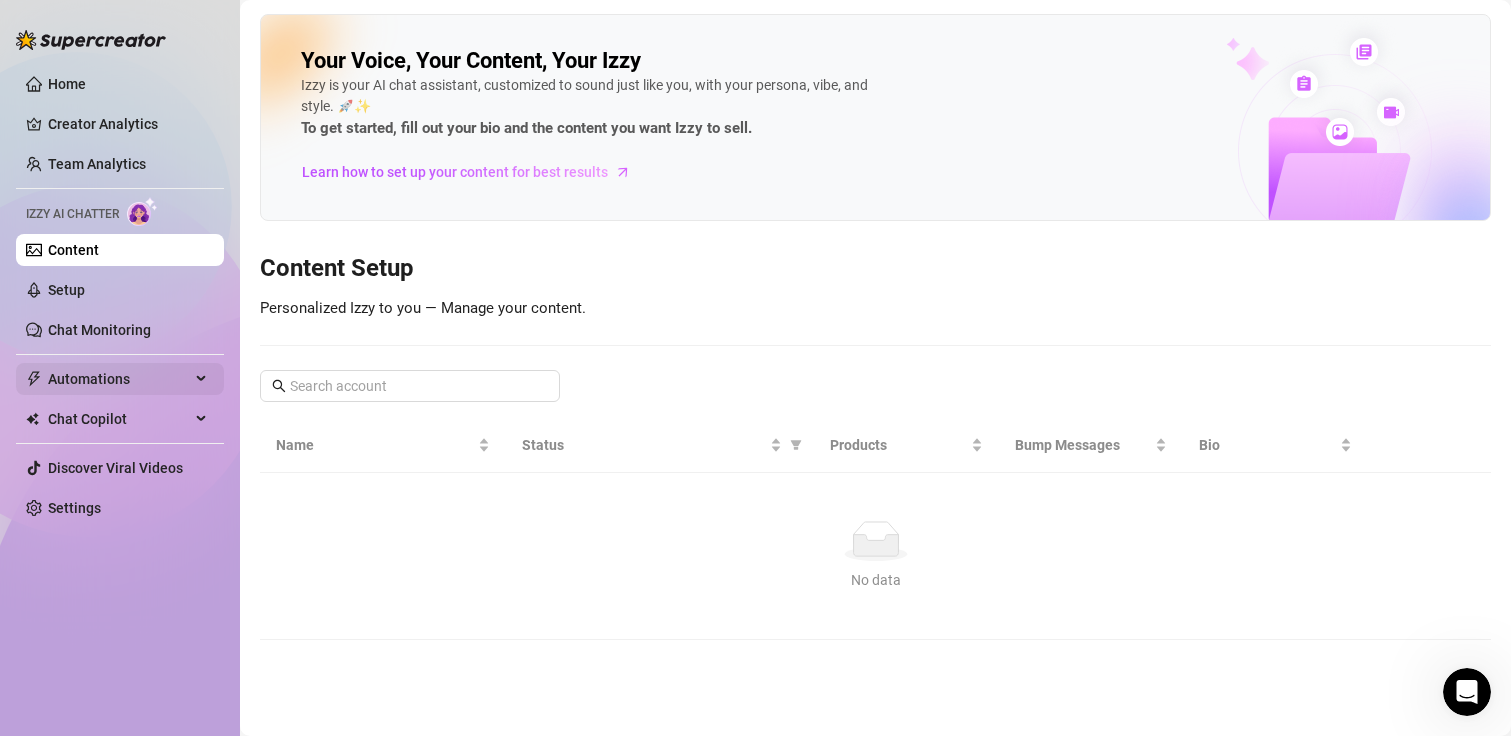 click on "Chat Monitoring" at bounding box center [99, 330] 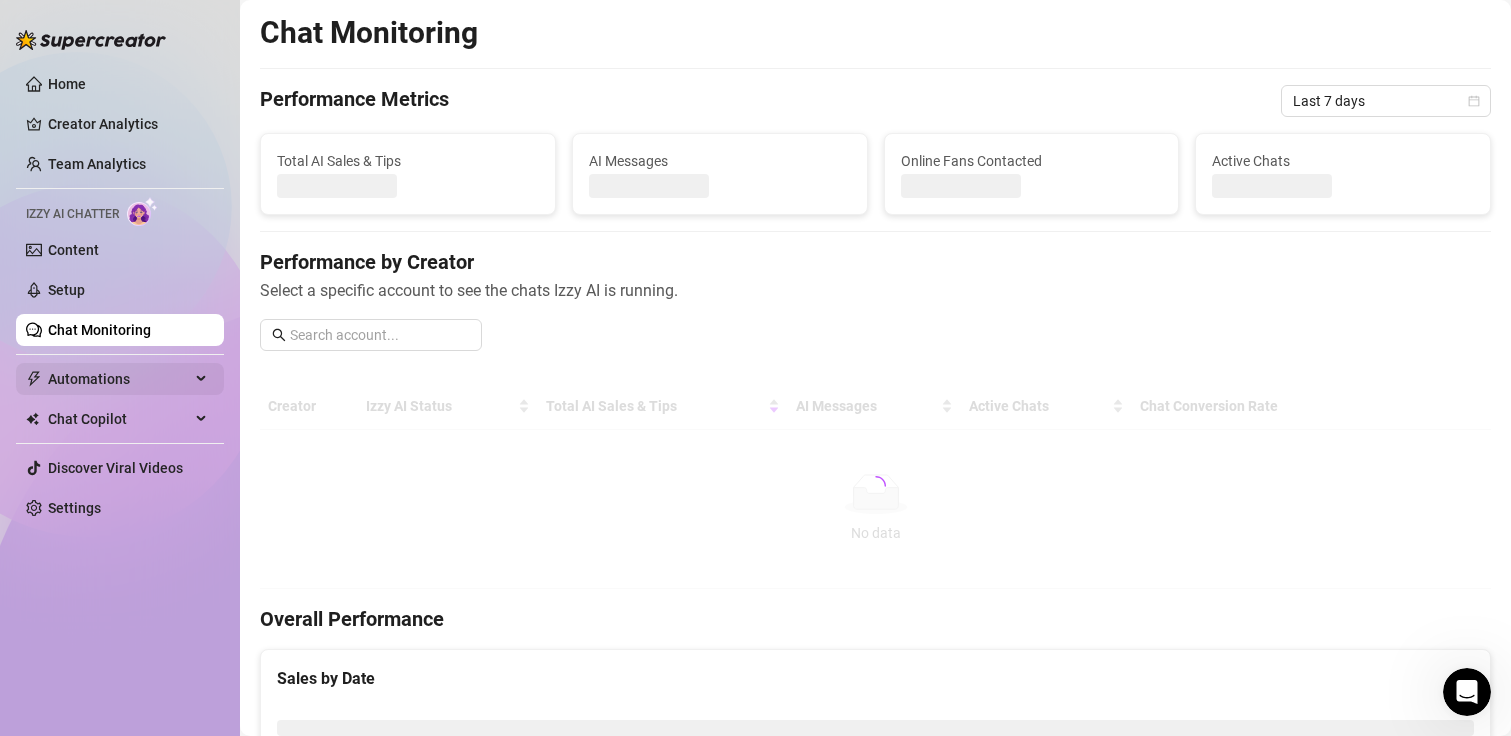 click on "Automations" at bounding box center [119, 379] 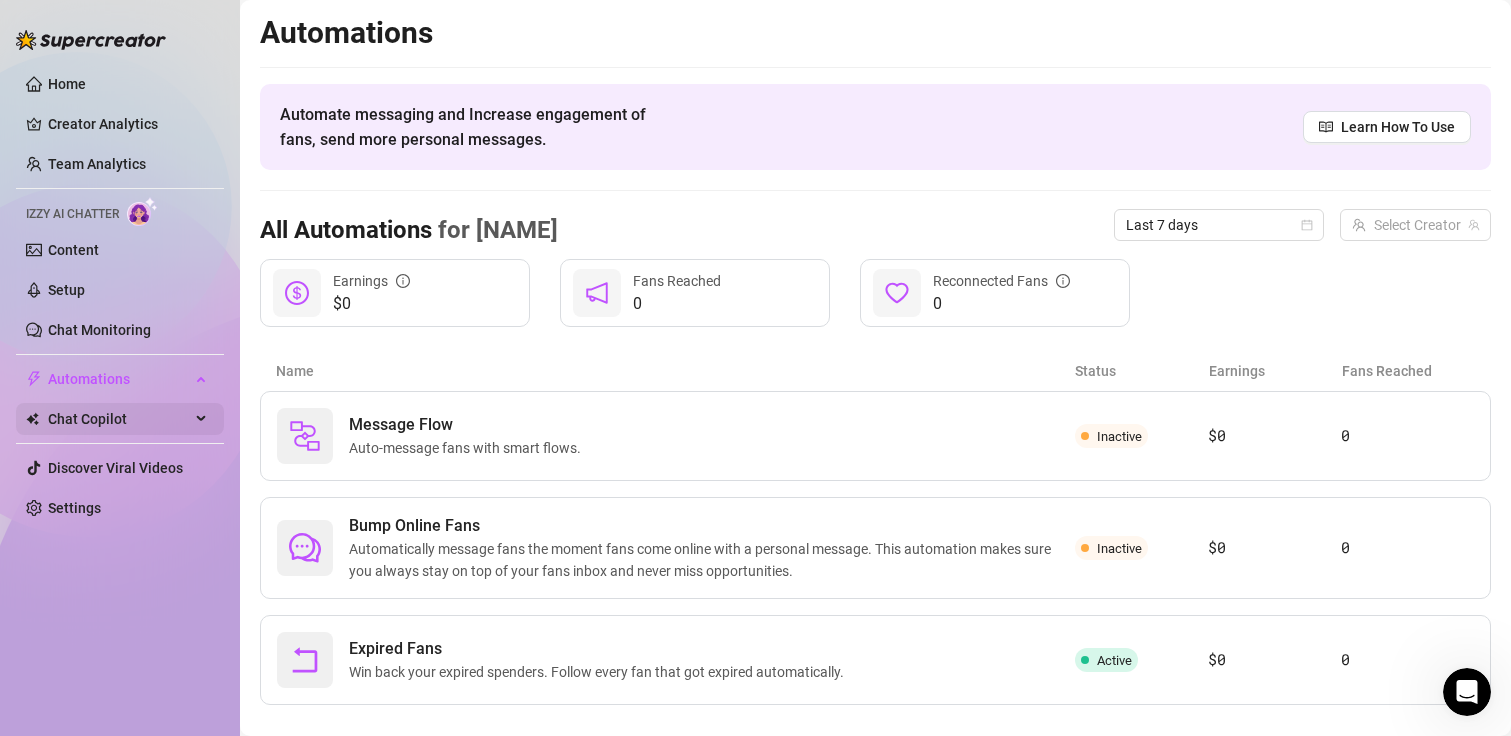 click on "Chat Copilot" at bounding box center (119, 419) 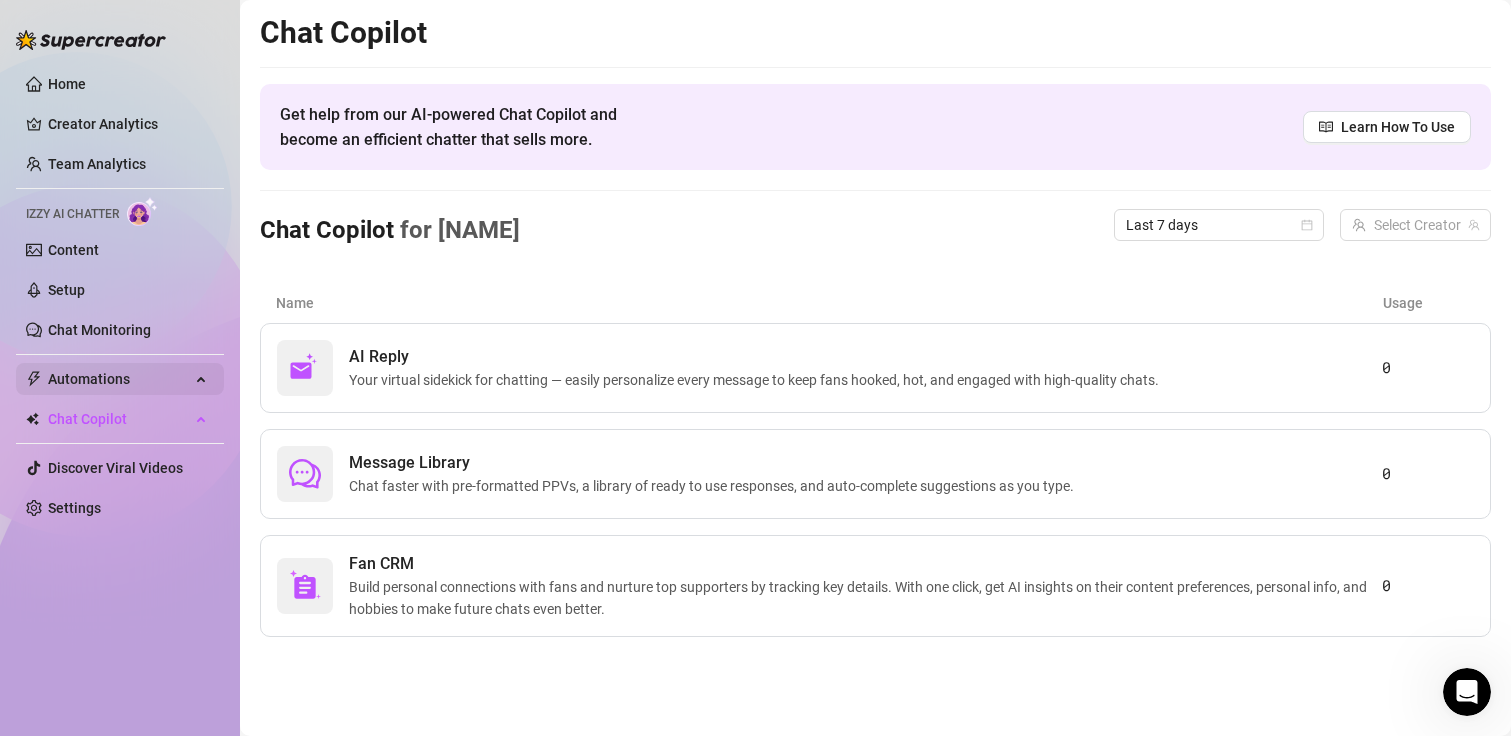 click on "Automations" at bounding box center [119, 379] 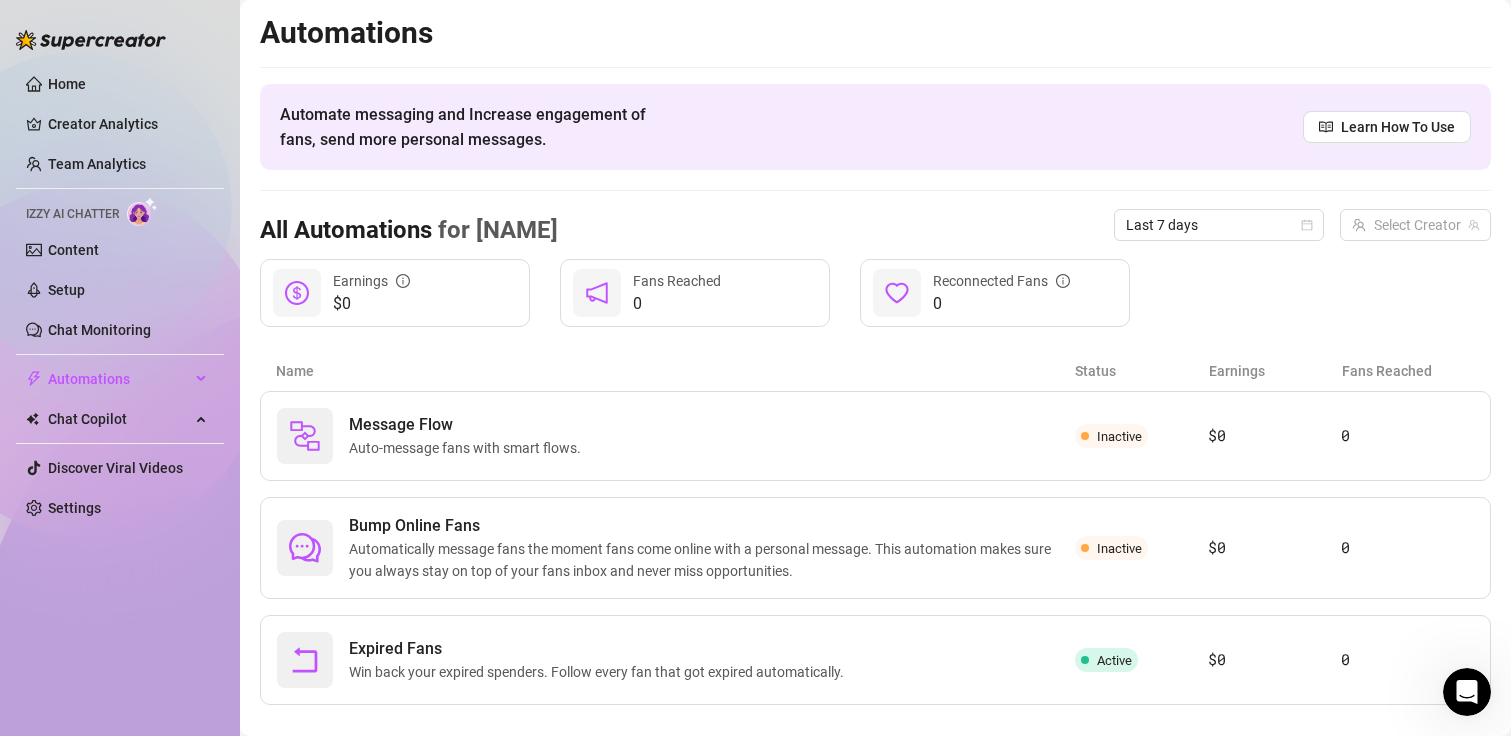scroll, scrollTop: 0, scrollLeft: 0, axis: both 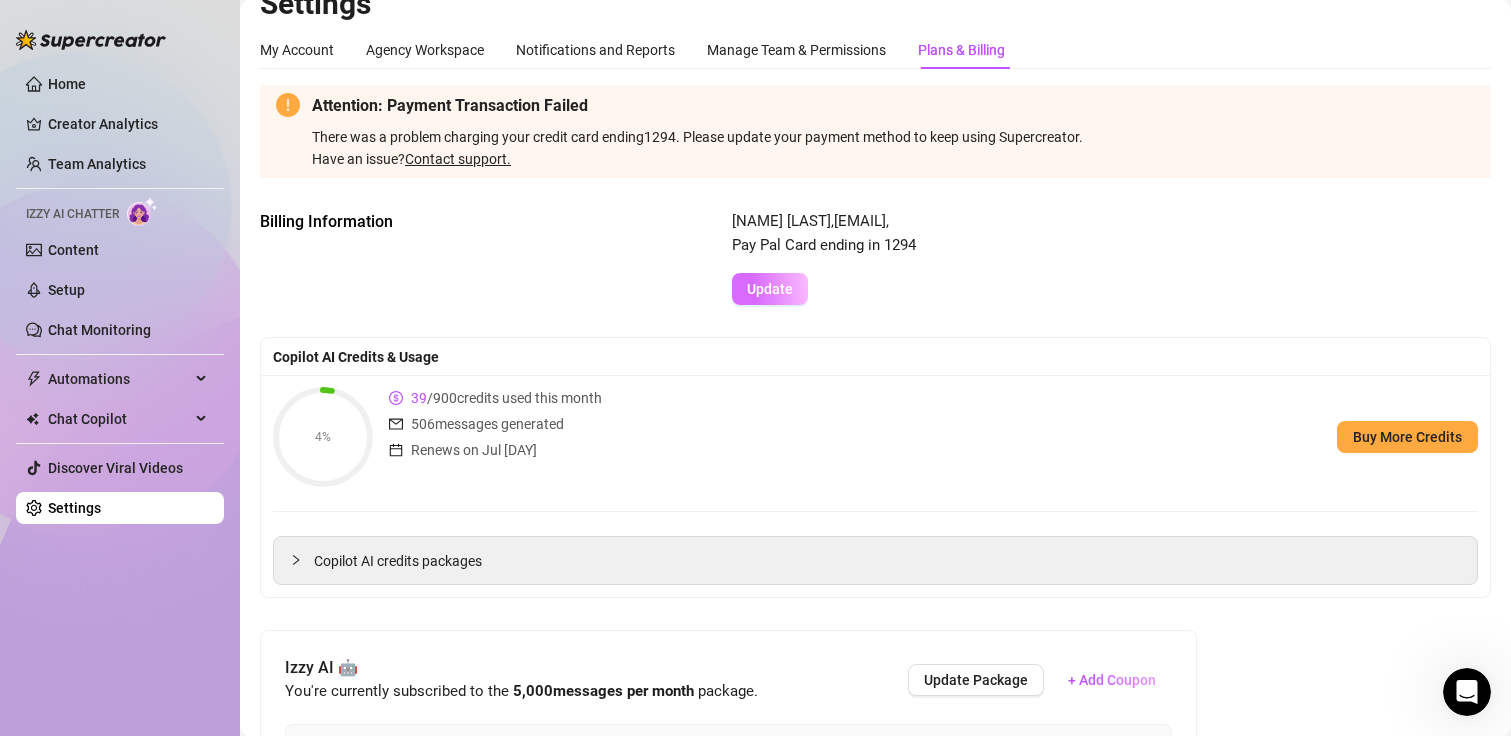 click on "Update" at bounding box center [770, 289] 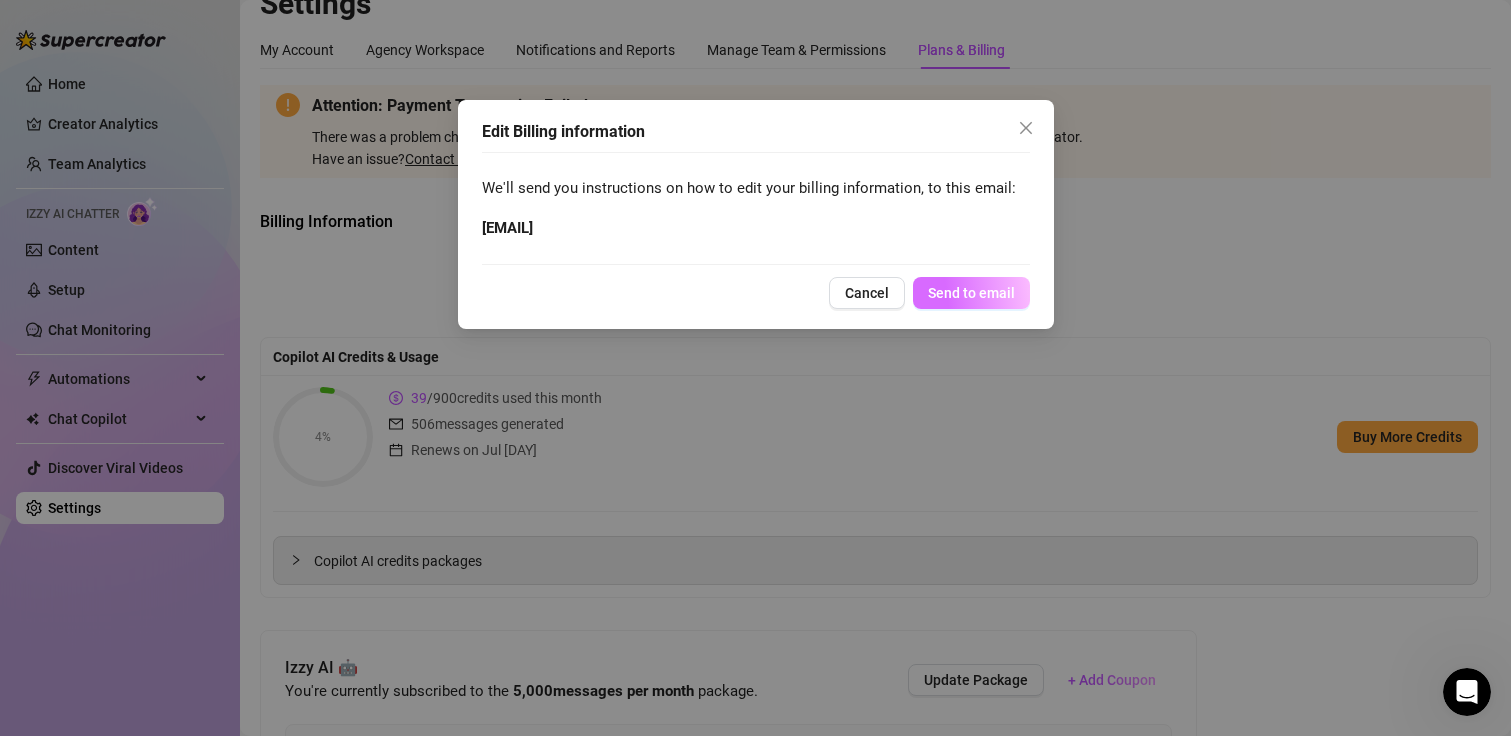 click on "Send to email" at bounding box center [971, 293] 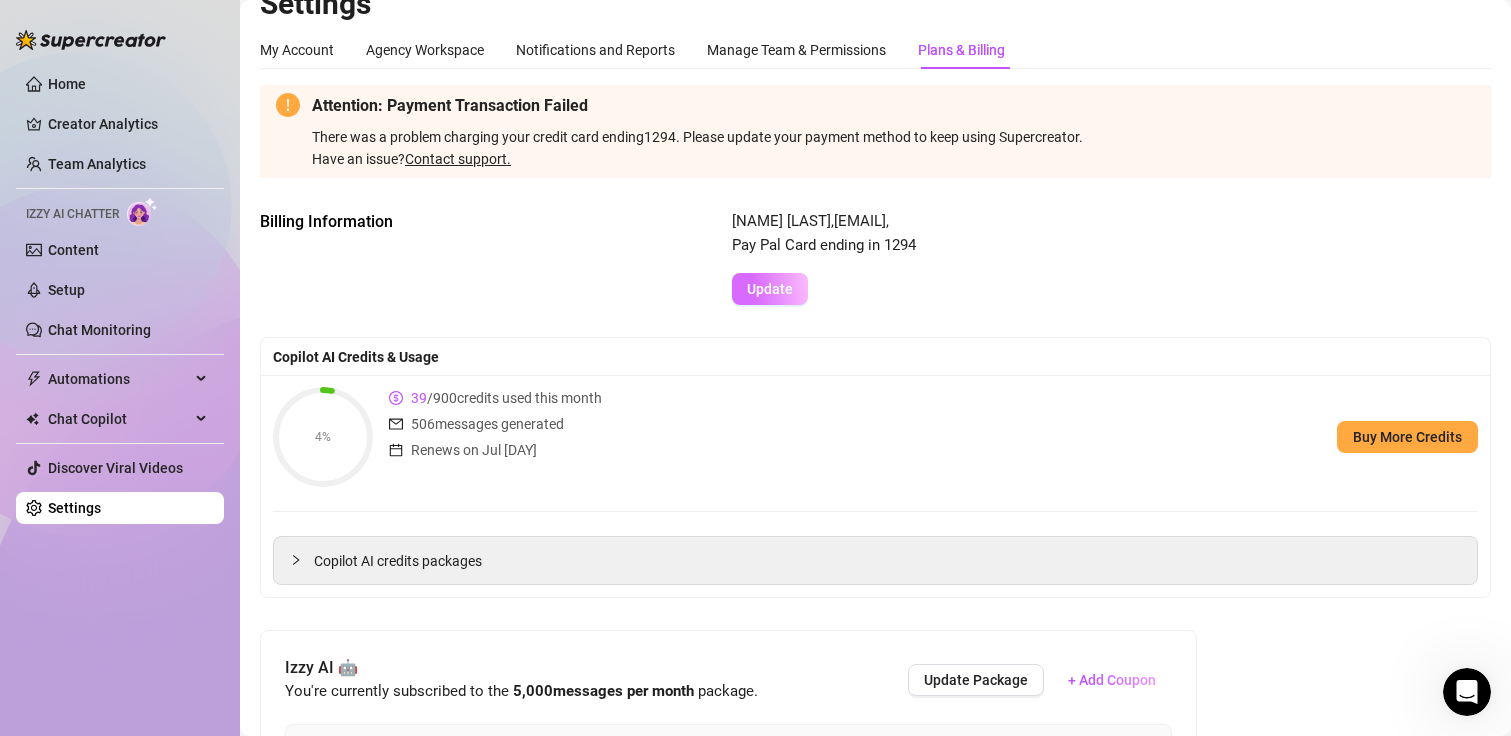 click on "Update" at bounding box center (770, 289) 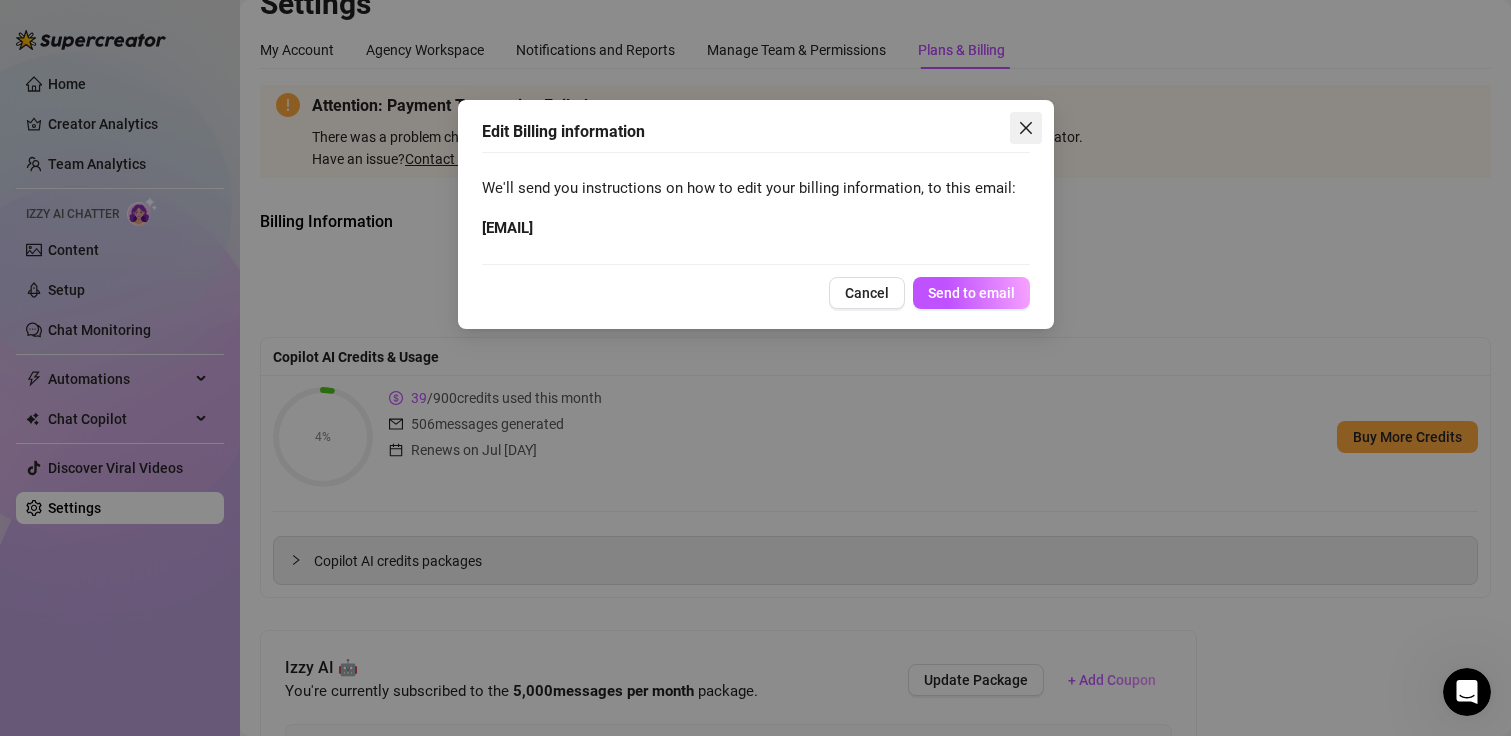 click 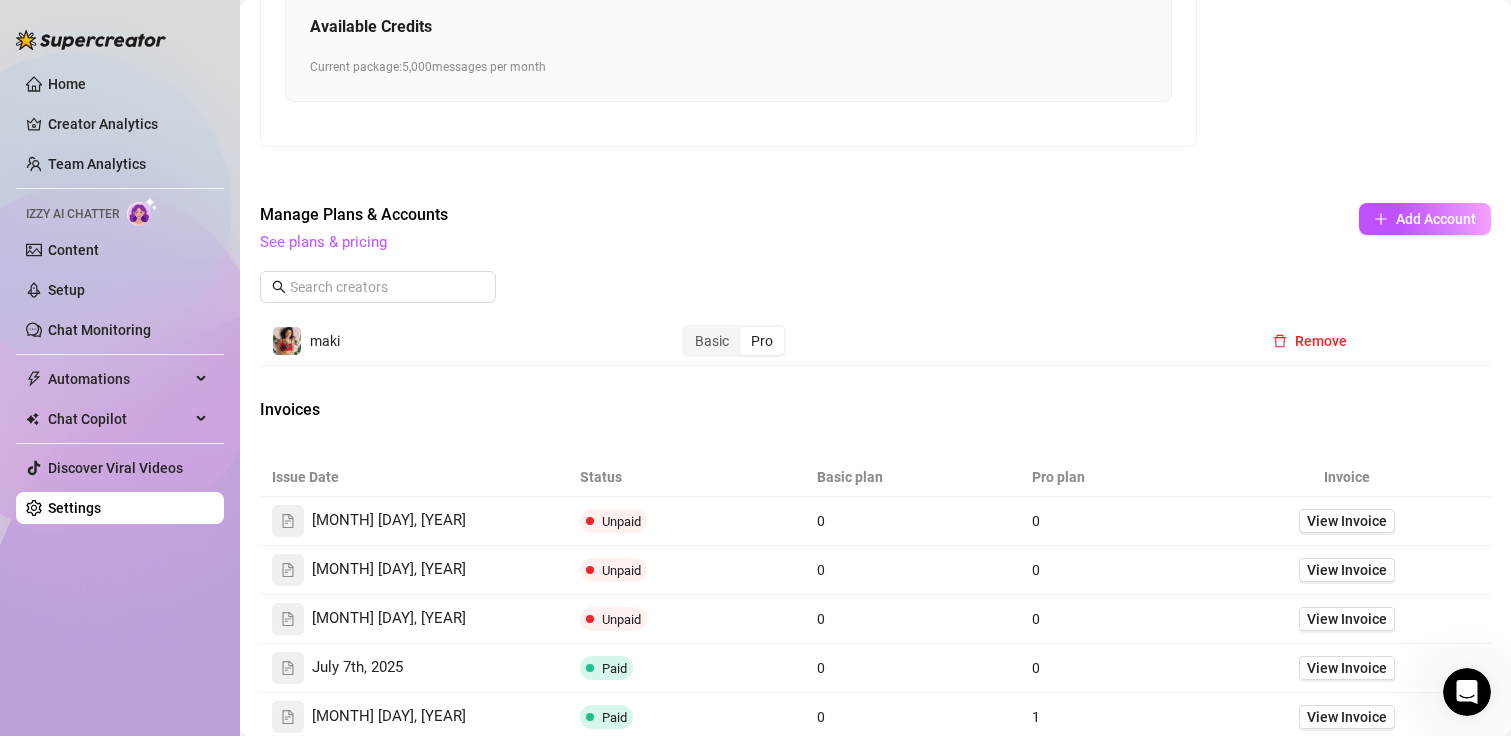 scroll, scrollTop: 1029, scrollLeft: 0, axis: vertical 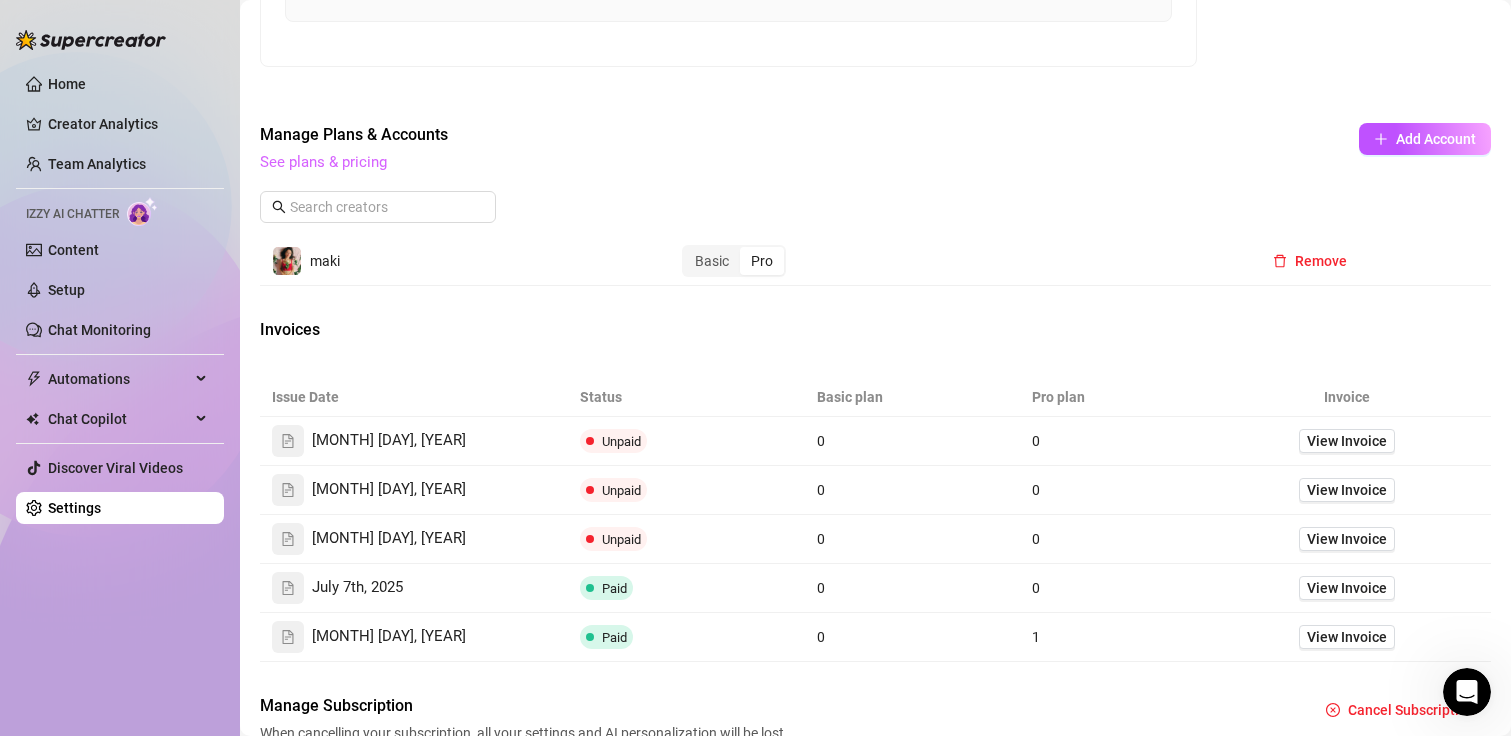 click on "See plans & pricing" at bounding box center (323, 162) 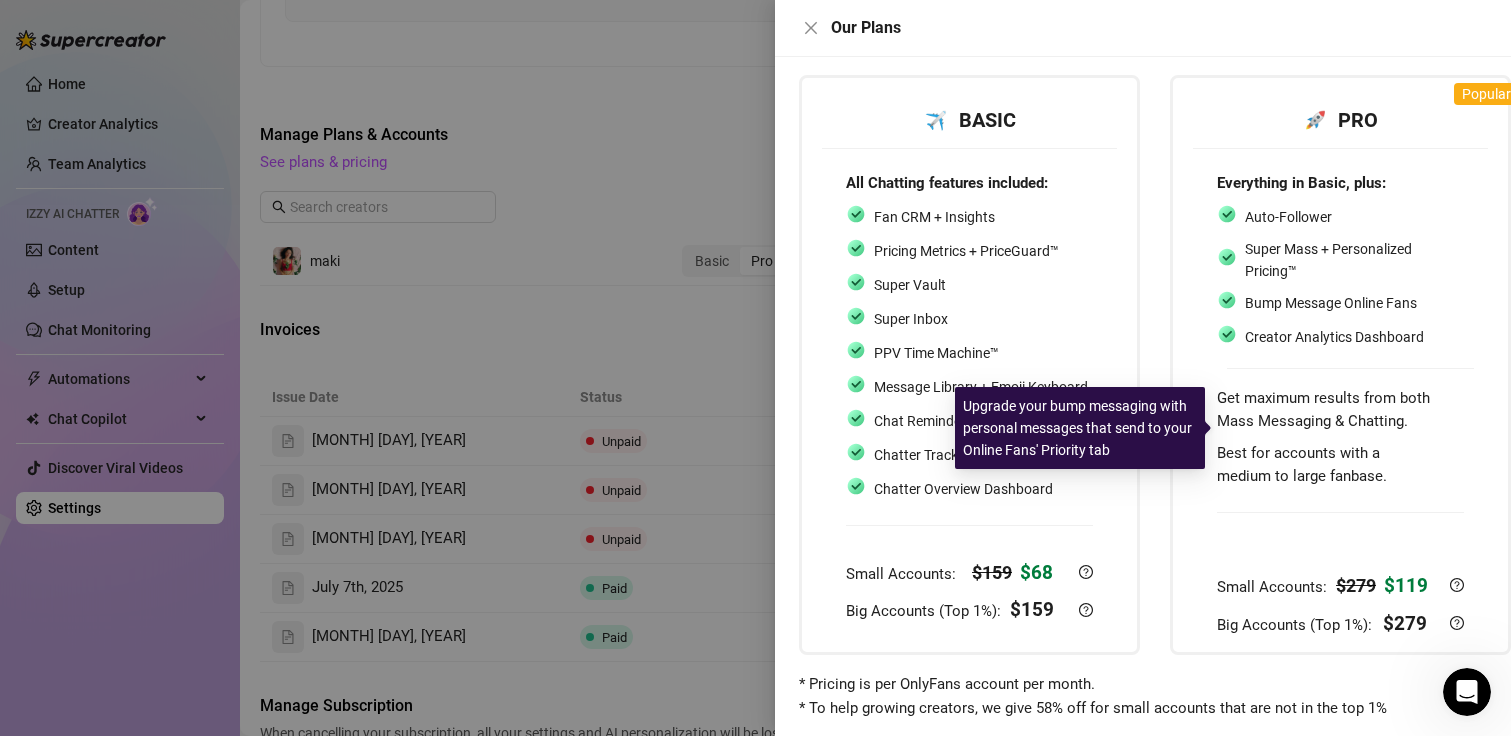 scroll, scrollTop: 149, scrollLeft: 0, axis: vertical 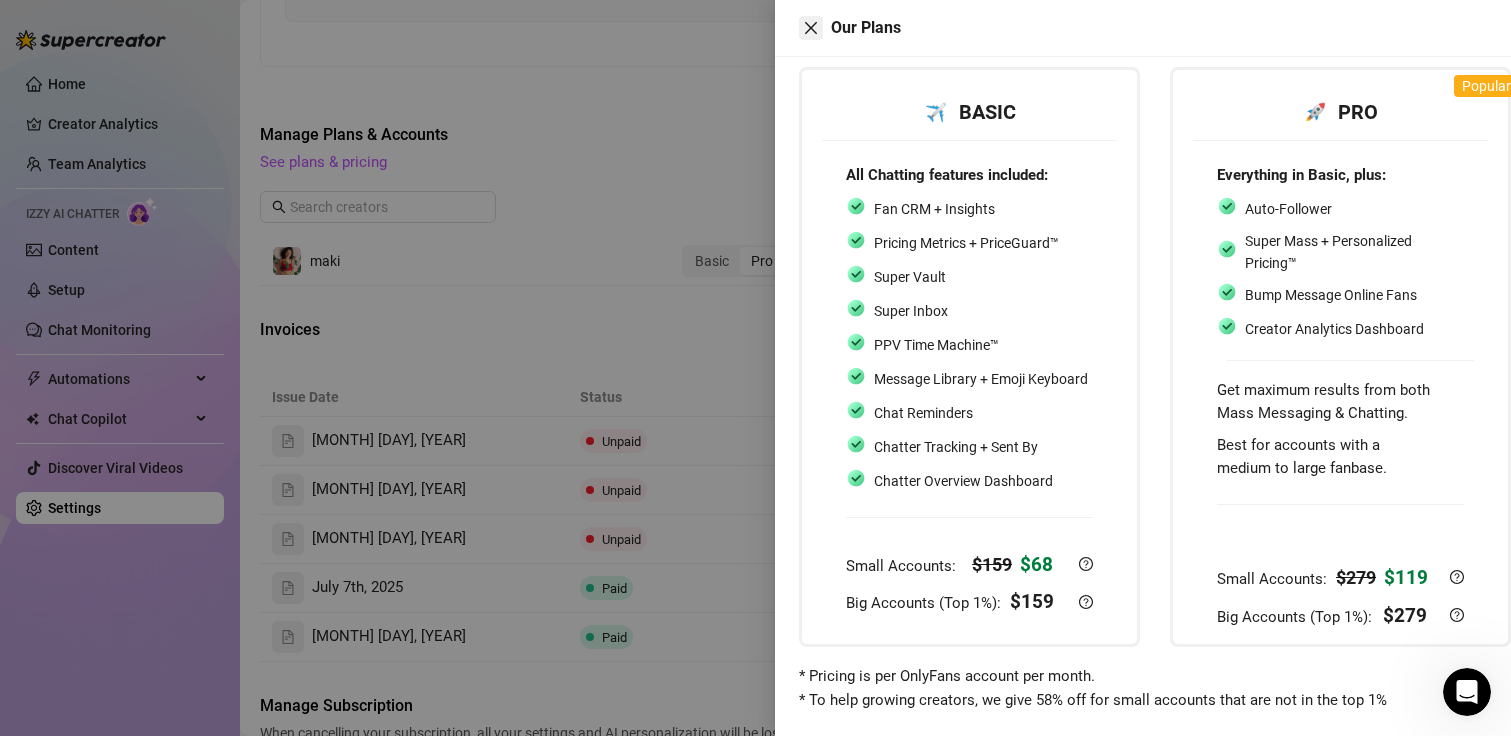 click 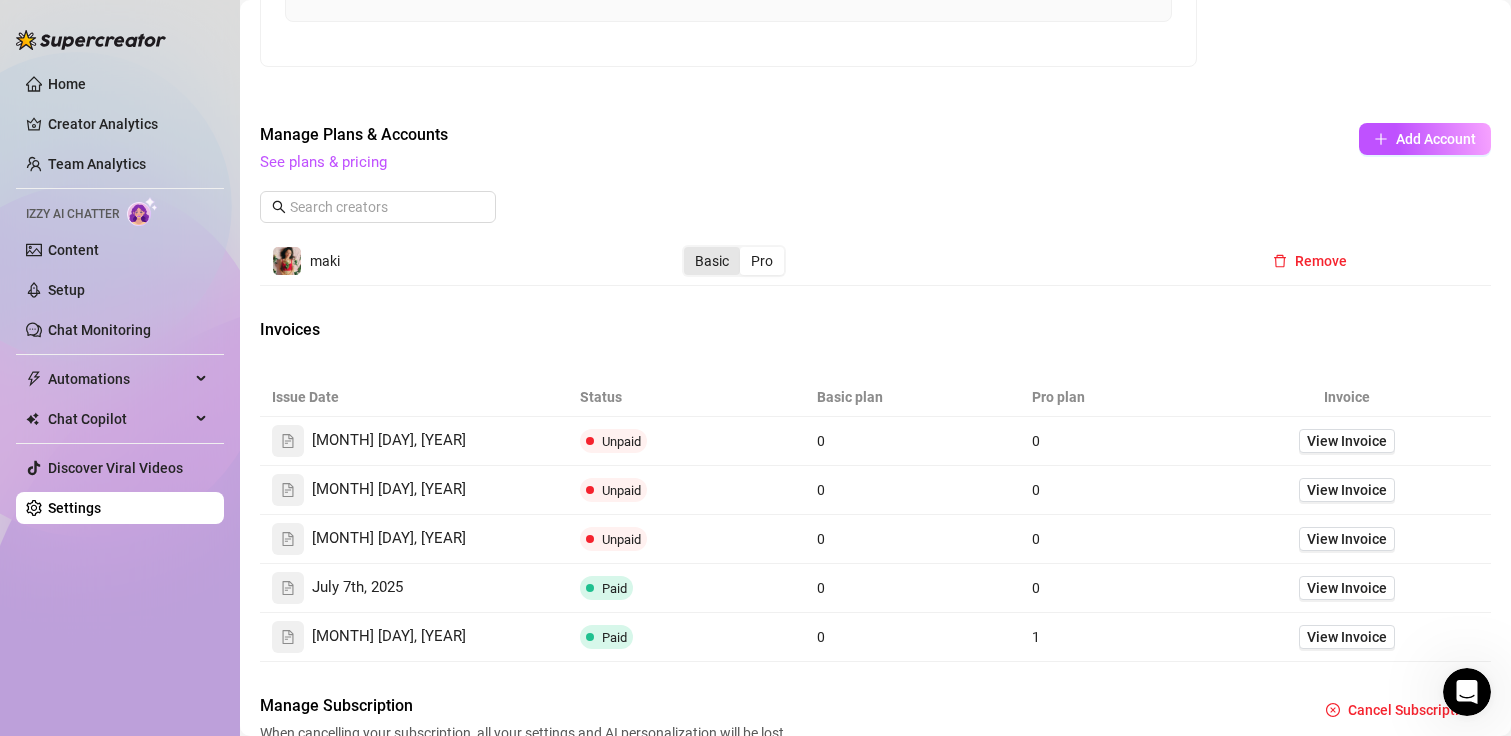 click on "Basic" at bounding box center [712, 261] 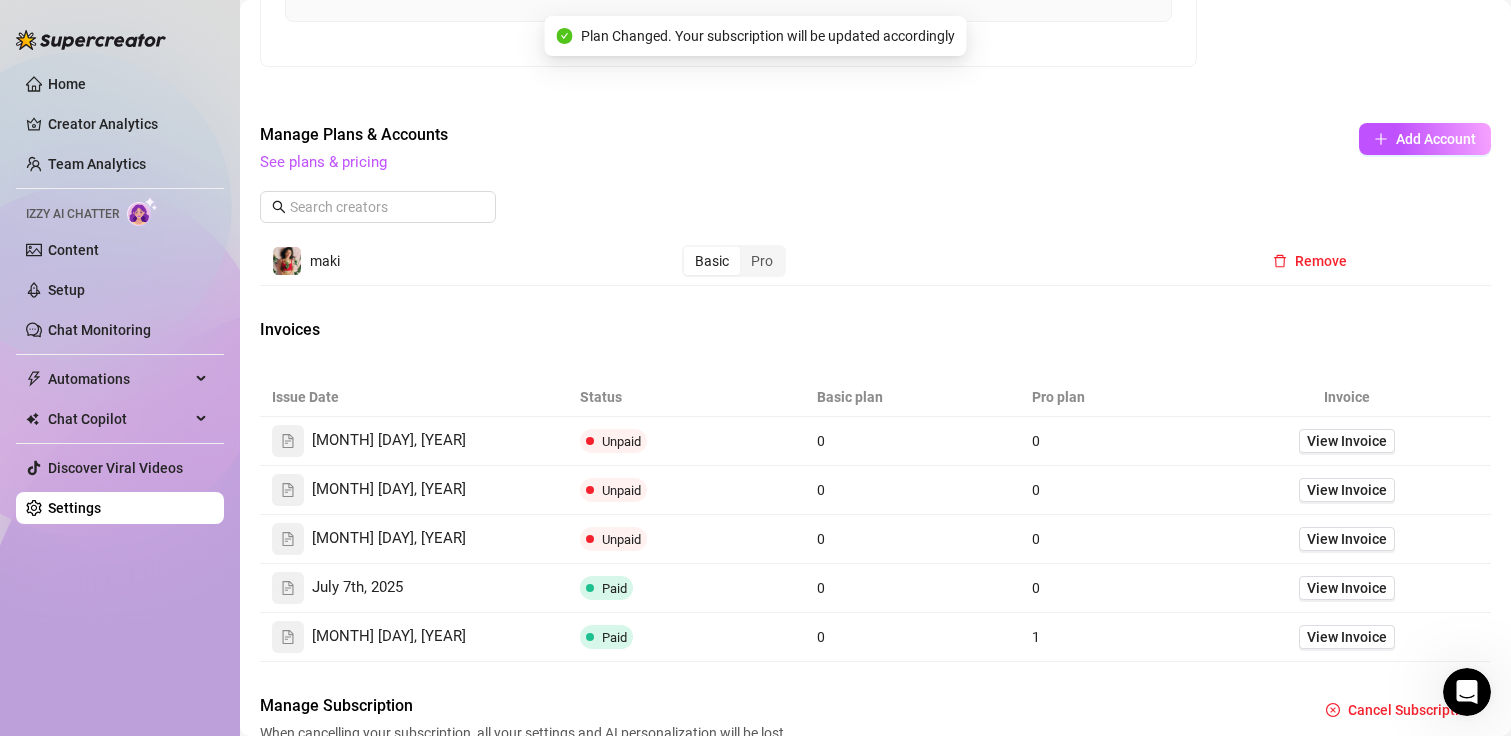 click on "Basic" at bounding box center (712, 261) 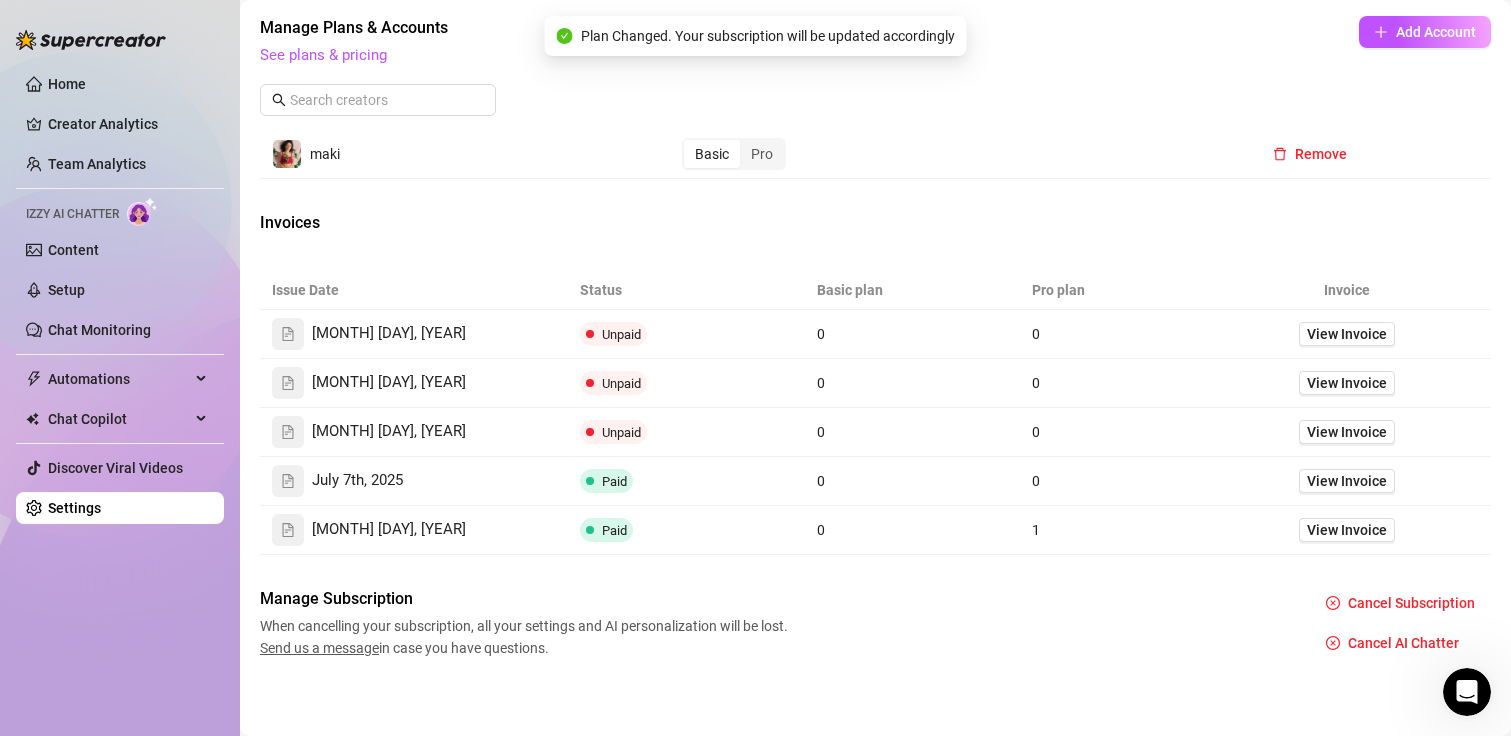 scroll, scrollTop: 1144, scrollLeft: 0, axis: vertical 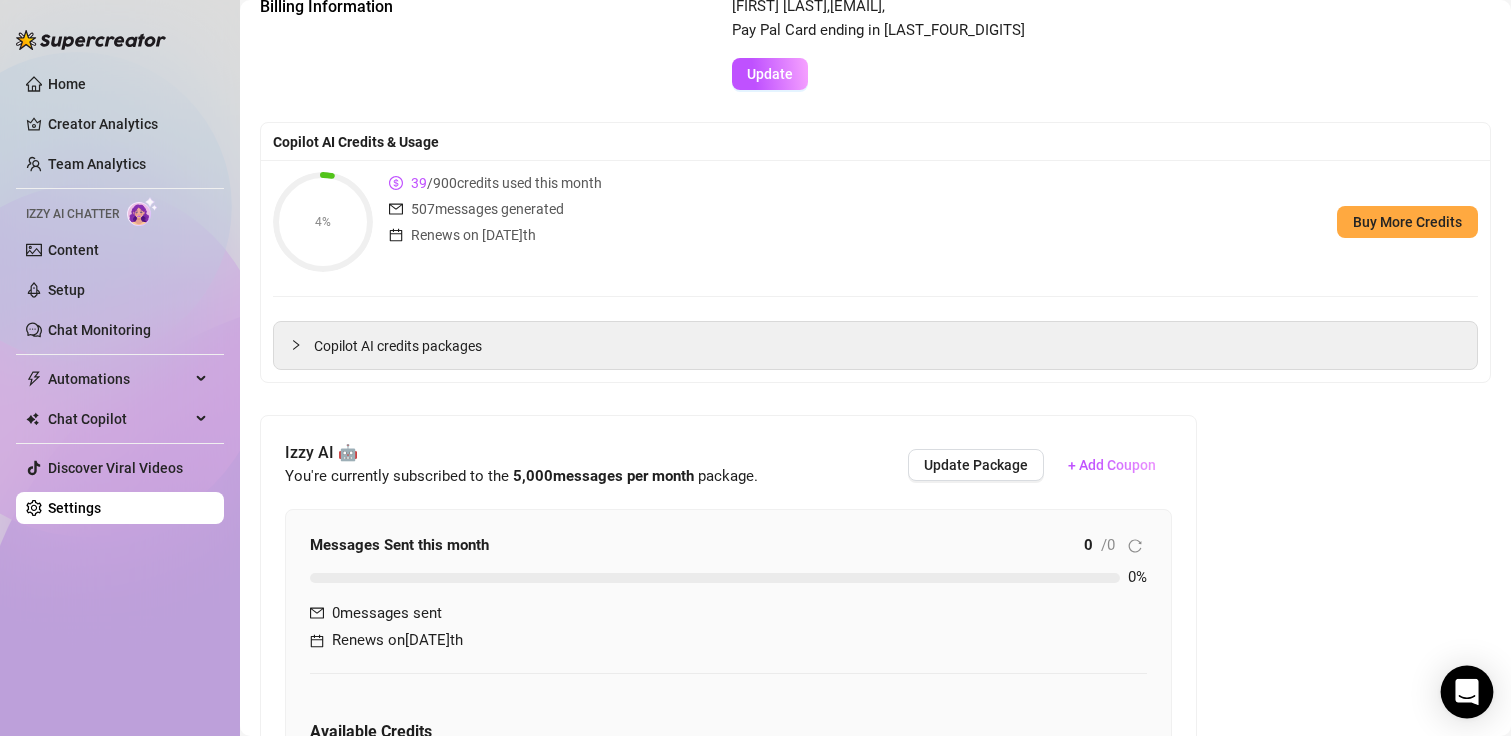 click 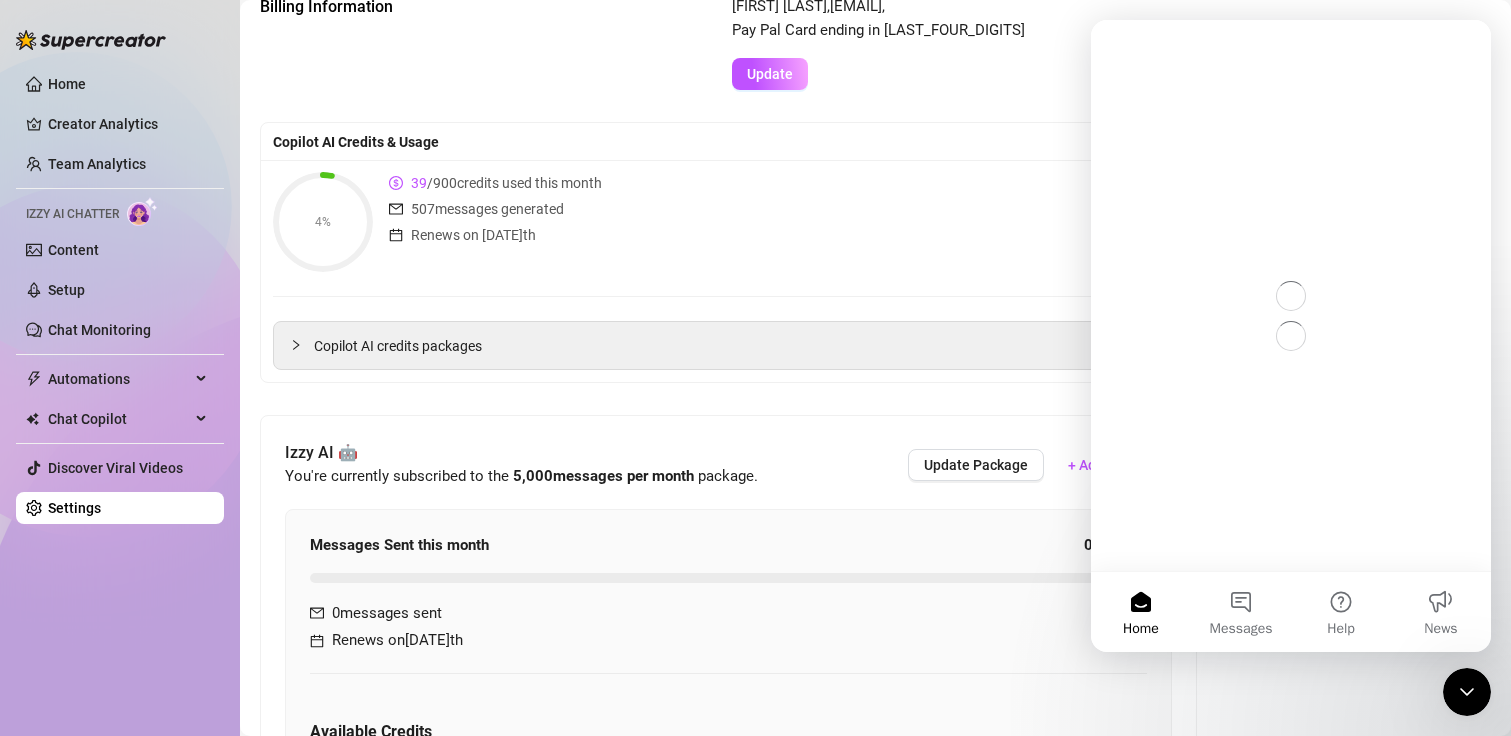 scroll, scrollTop: 0, scrollLeft: 0, axis: both 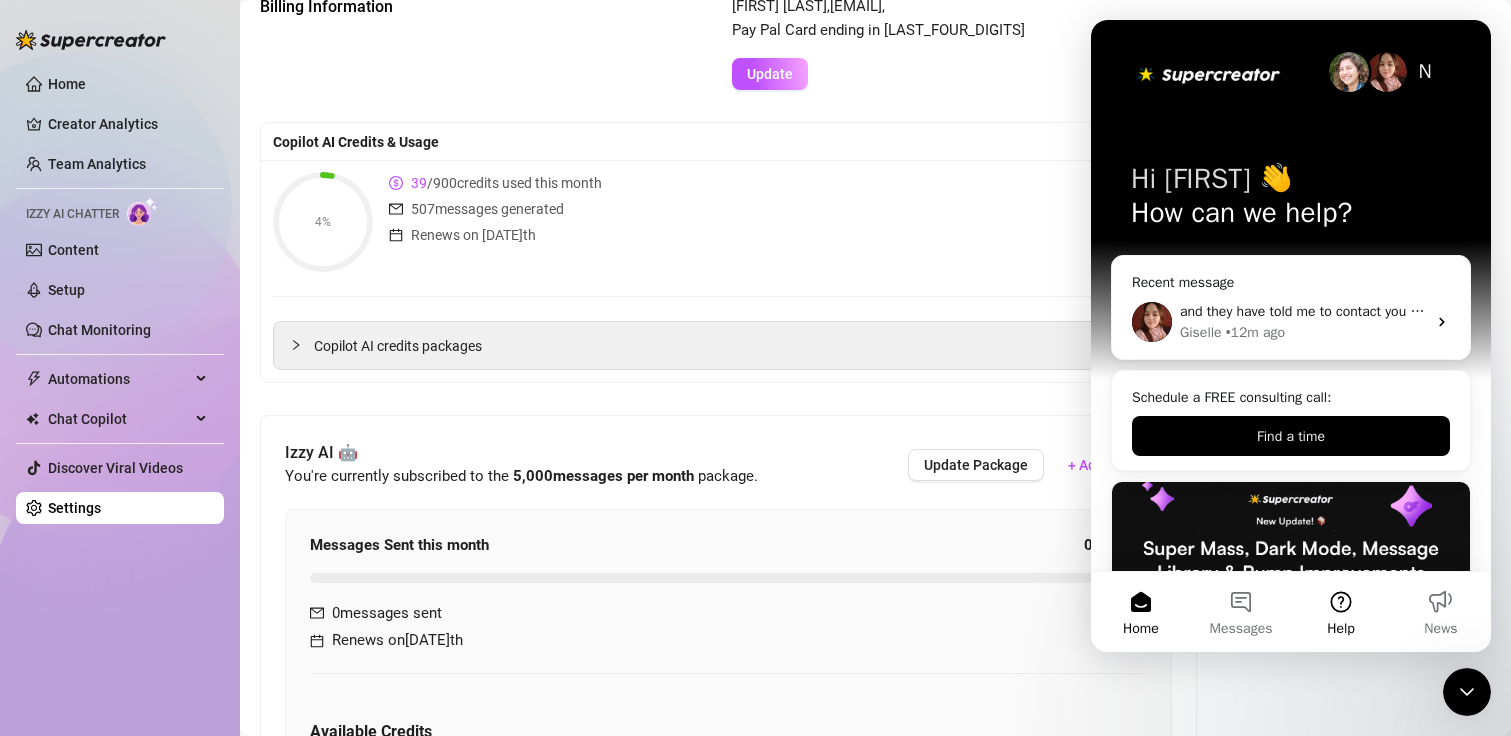 click on "Help" at bounding box center (1341, 612) 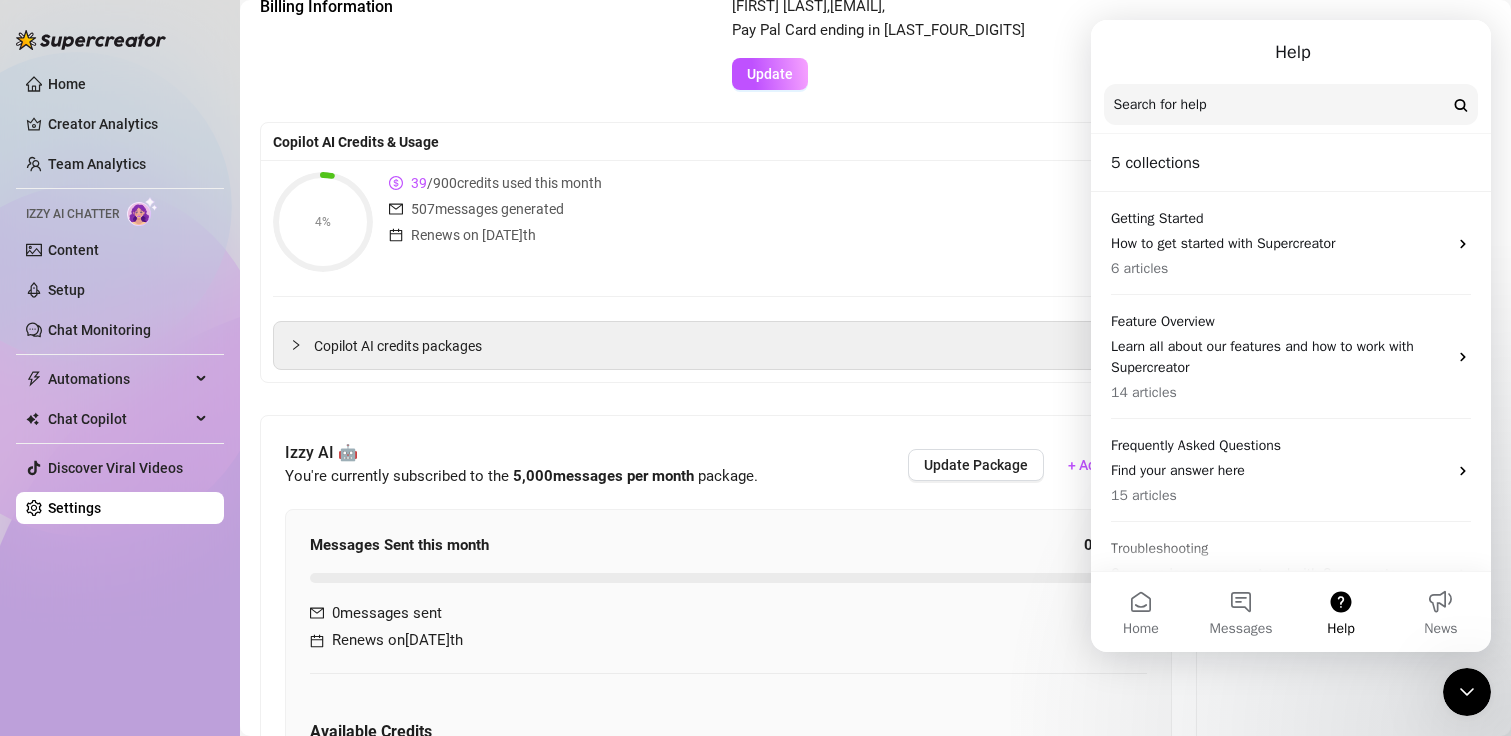click on "Search for help" at bounding box center [1291, 105] 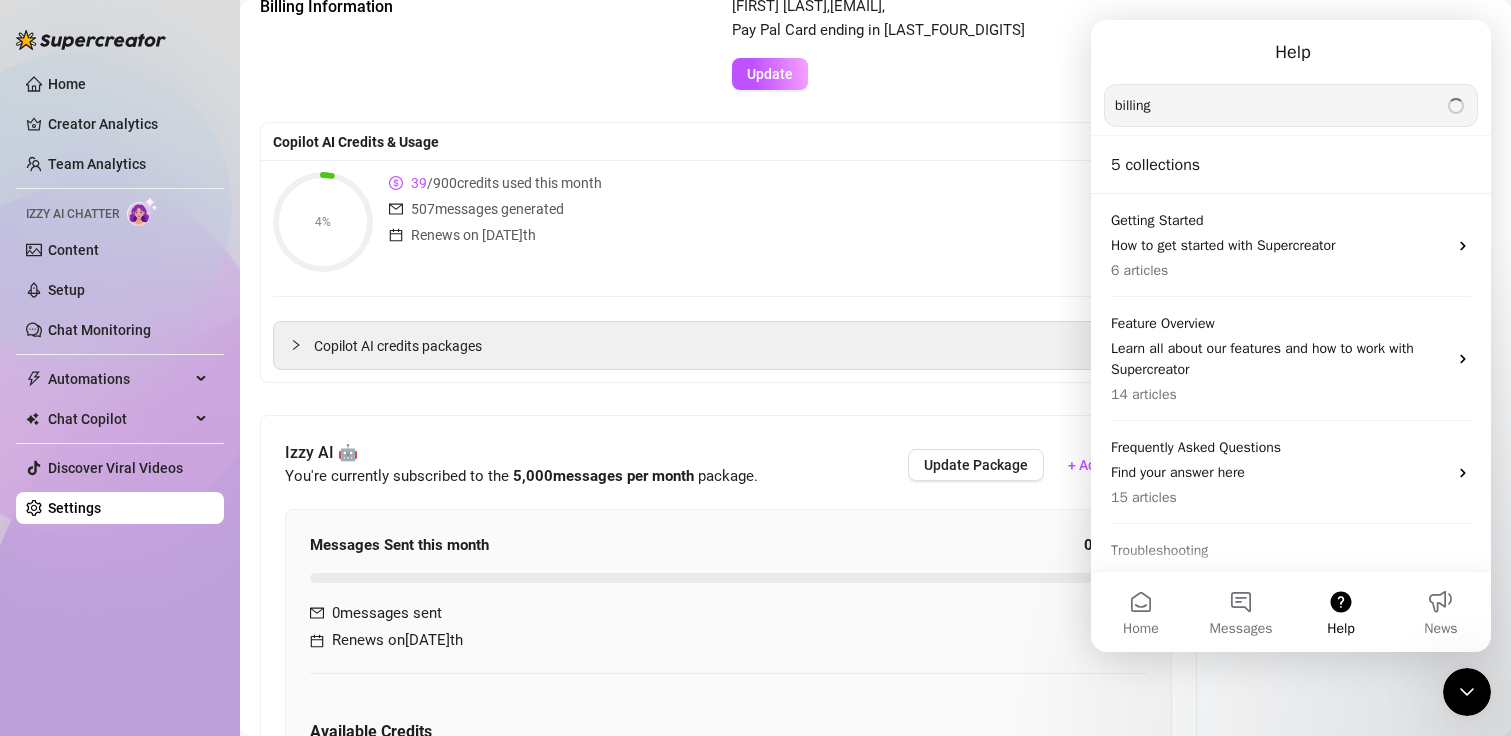 type on "billing" 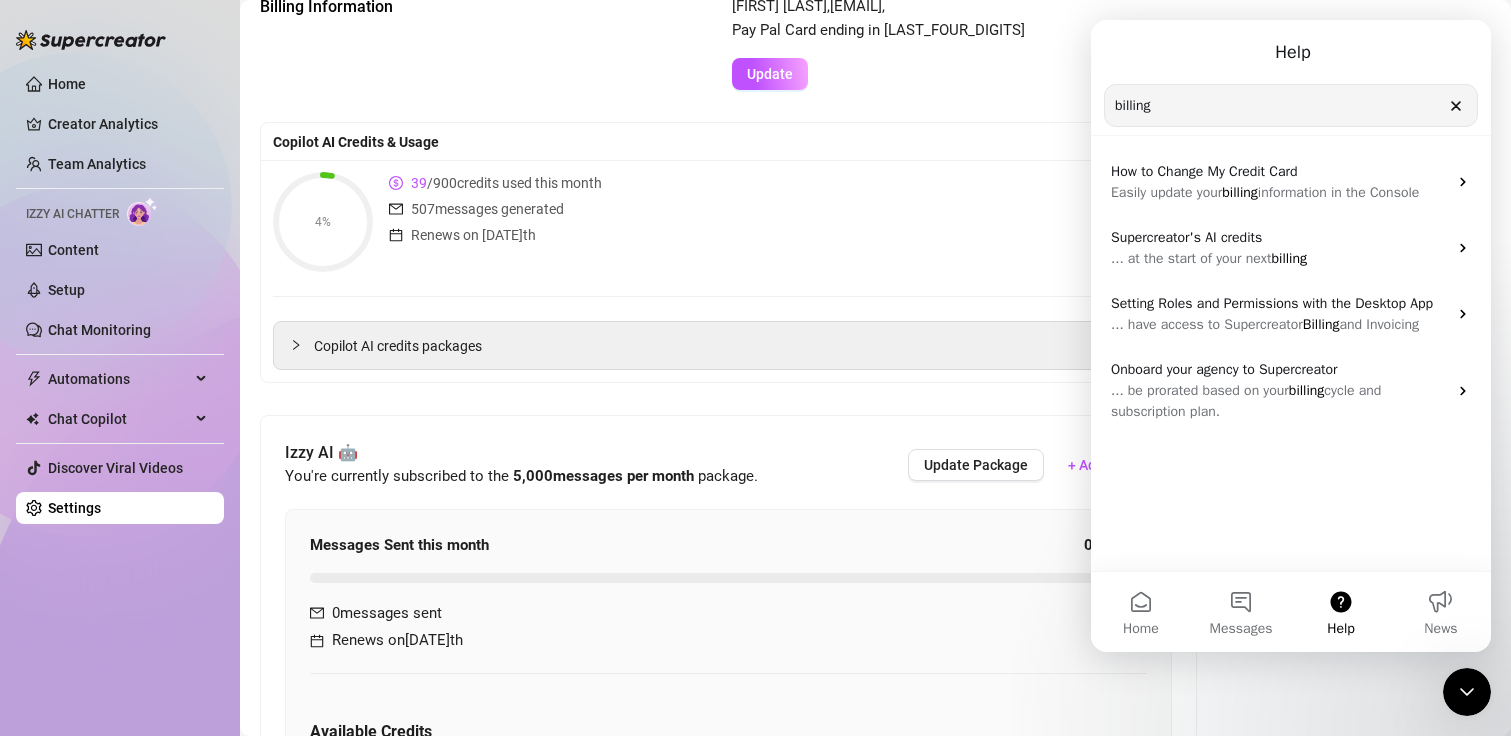 click at bounding box center [1467, 692] 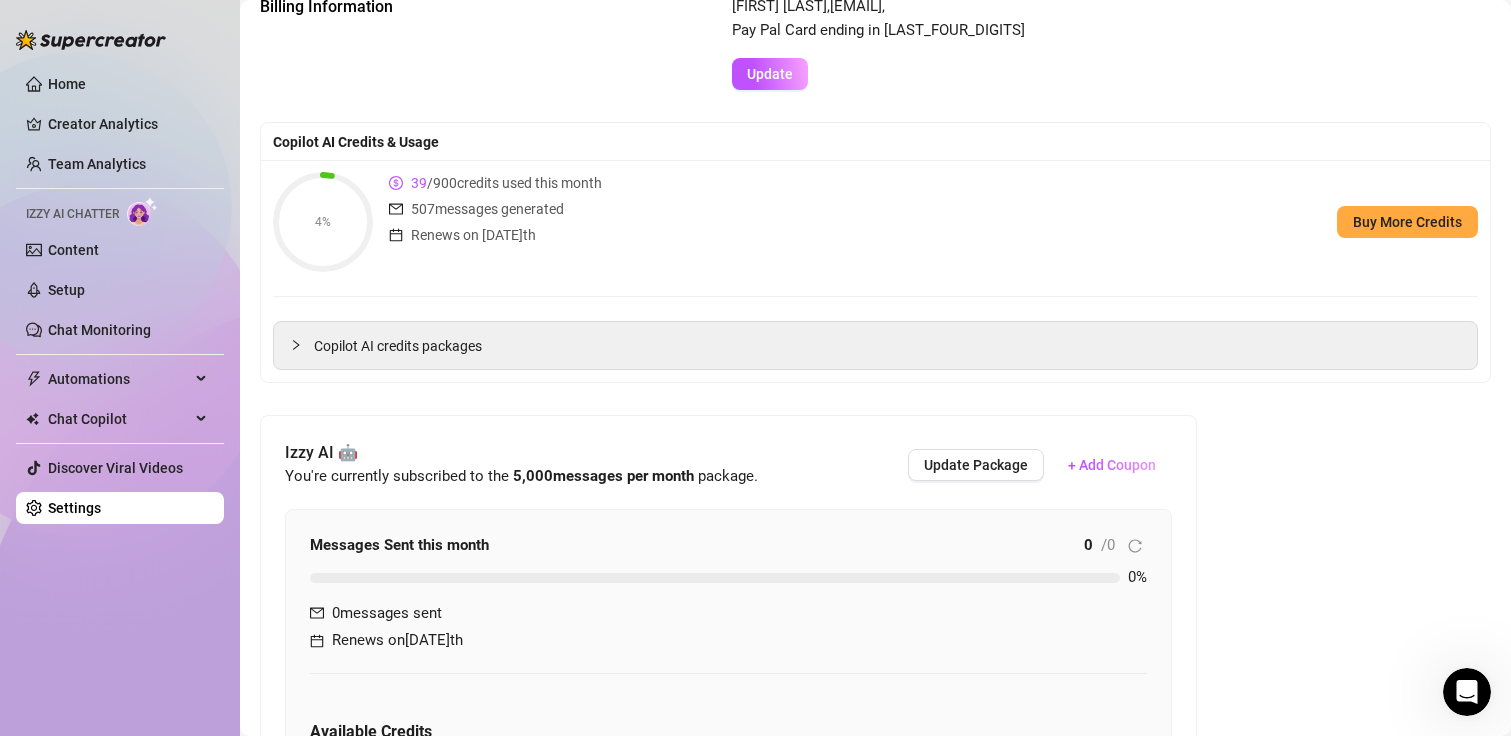 scroll, scrollTop: 0, scrollLeft: 0, axis: both 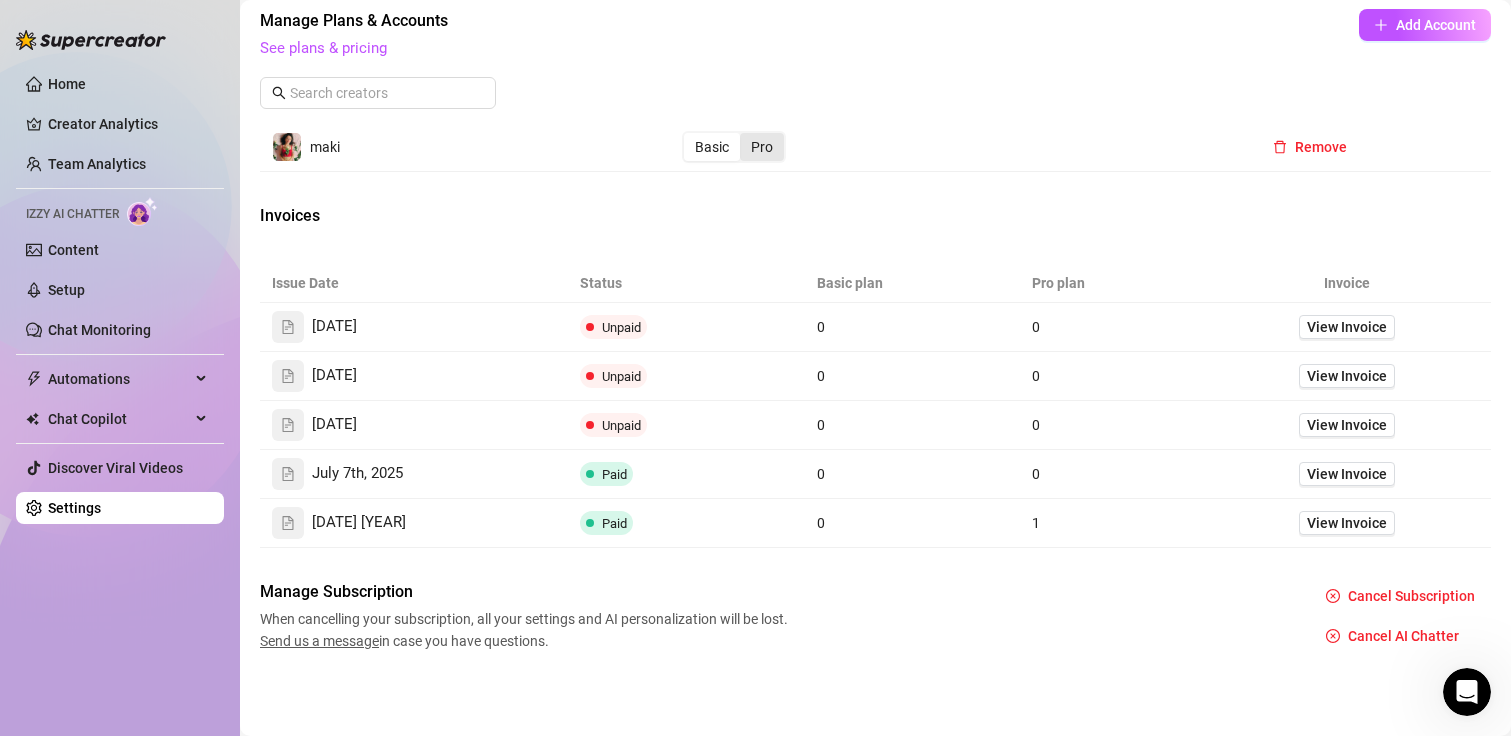 click on "Pro" at bounding box center (762, 147) 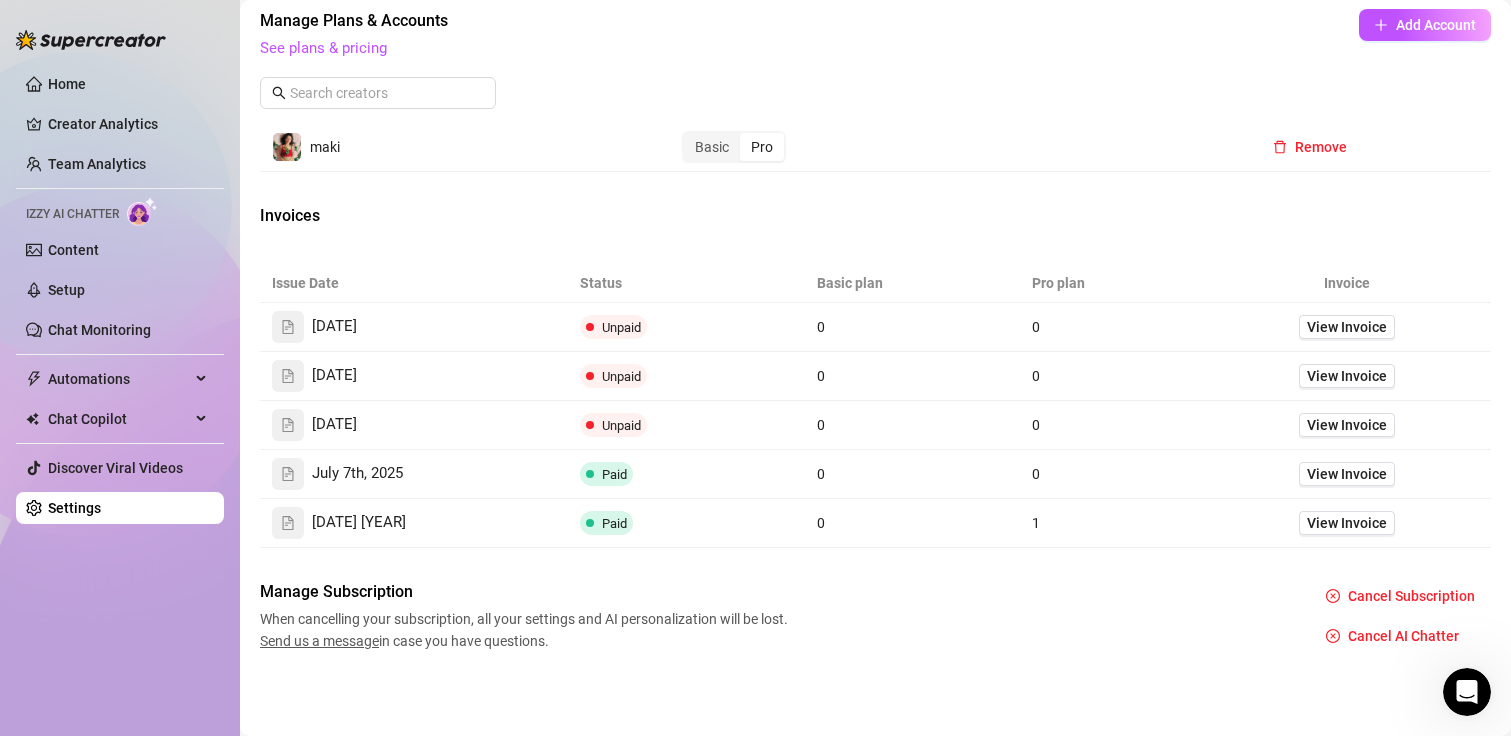 scroll, scrollTop: 1144, scrollLeft: 0, axis: vertical 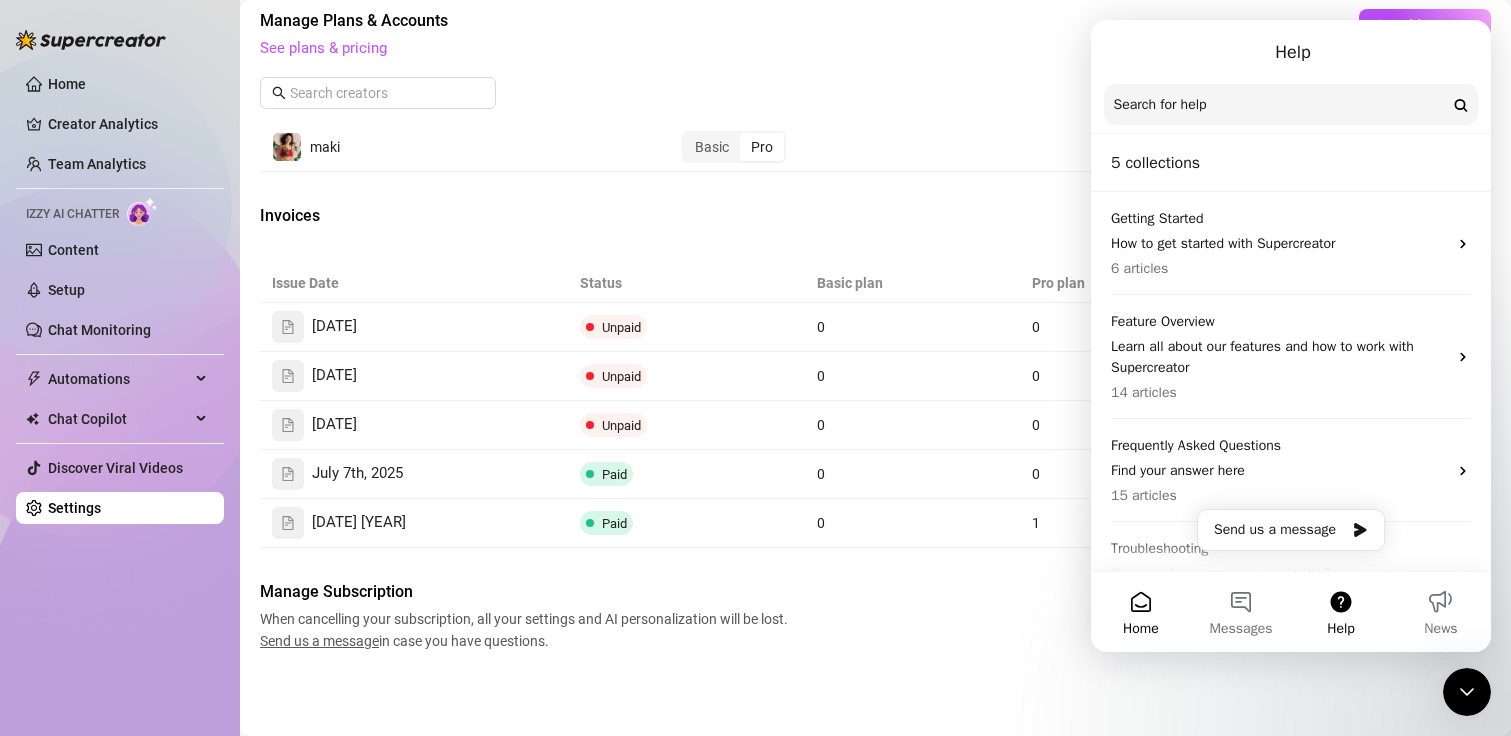 click on "Home" at bounding box center (1141, 612) 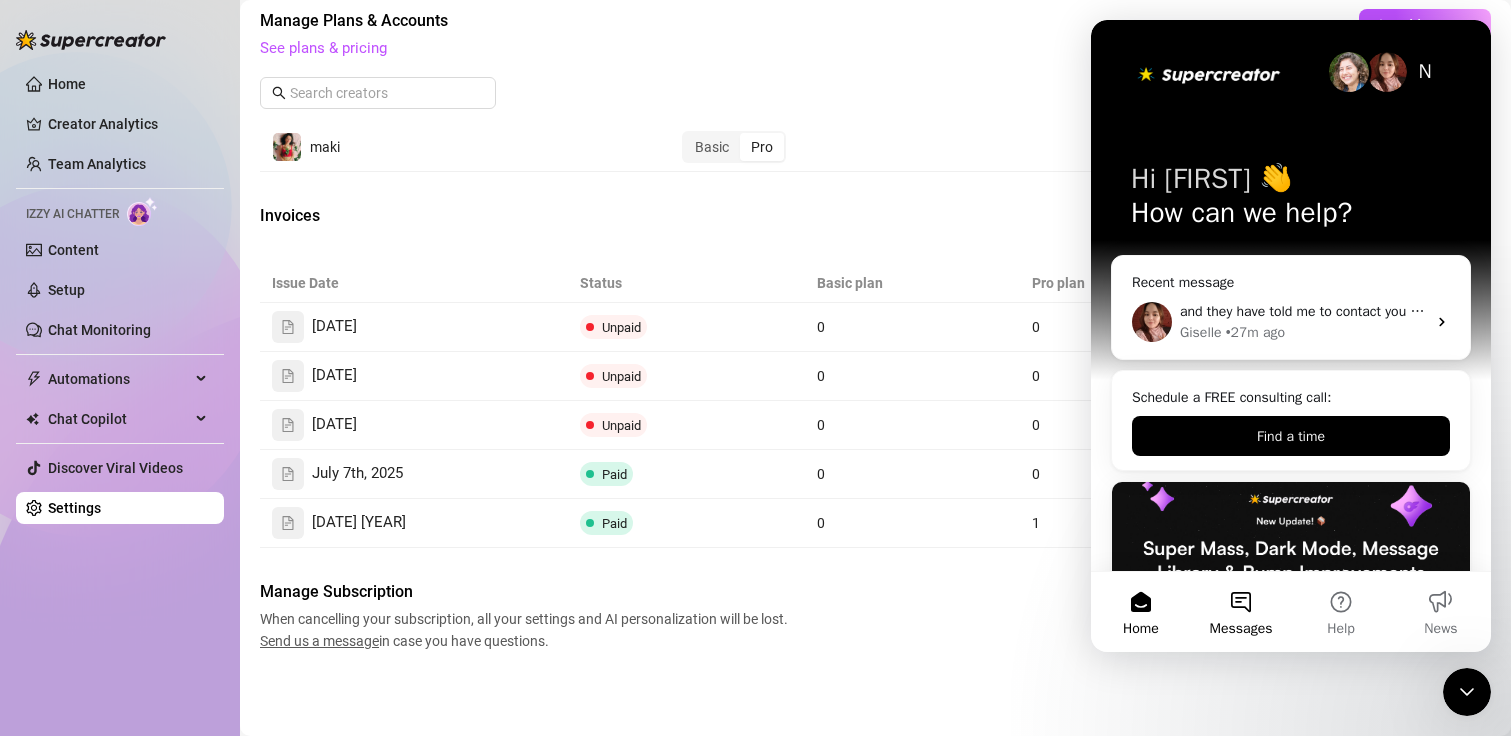 click on "Messages" at bounding box center [1241, 612] 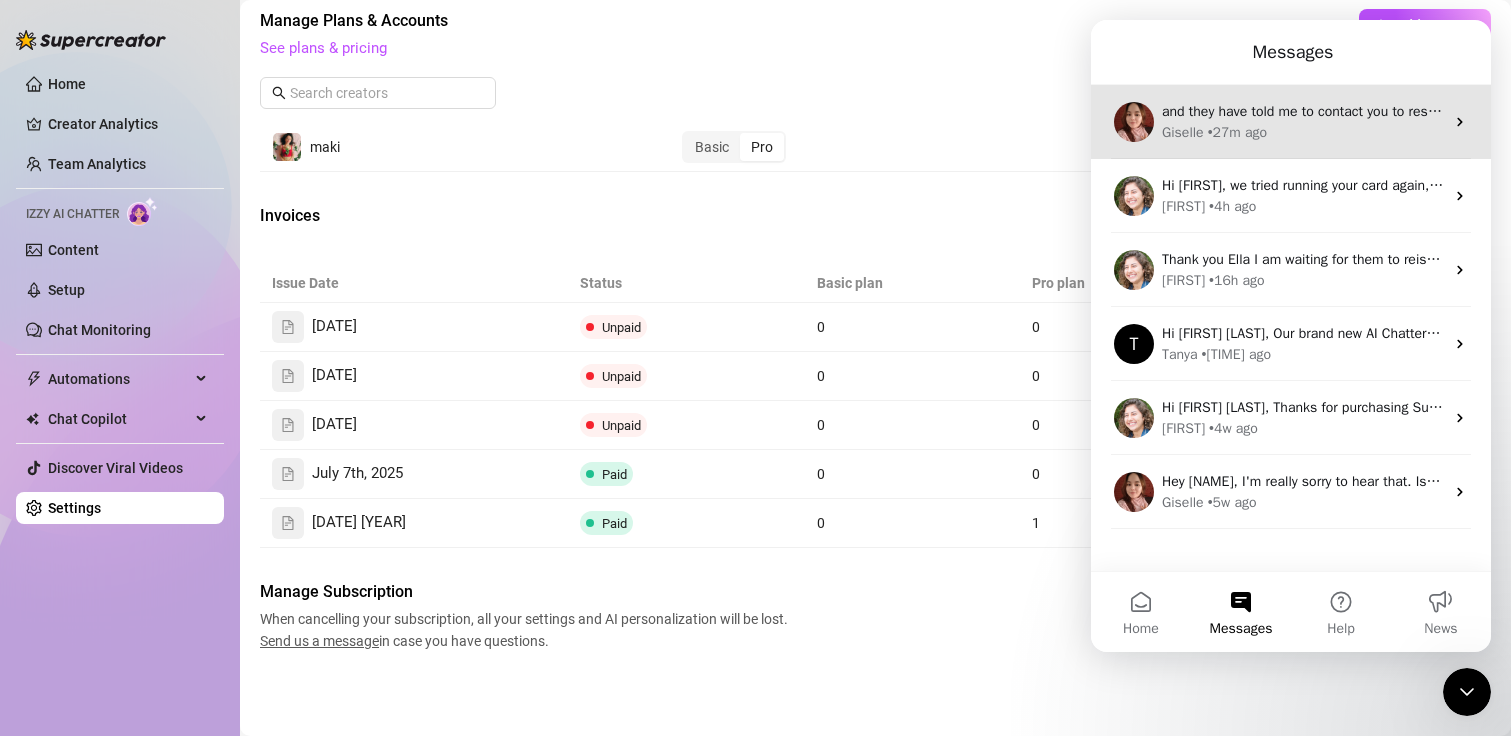 click on "and they have told me to contact you to resolve it quicker Giselle •  27m ago" at bounding box center (1291, 122) 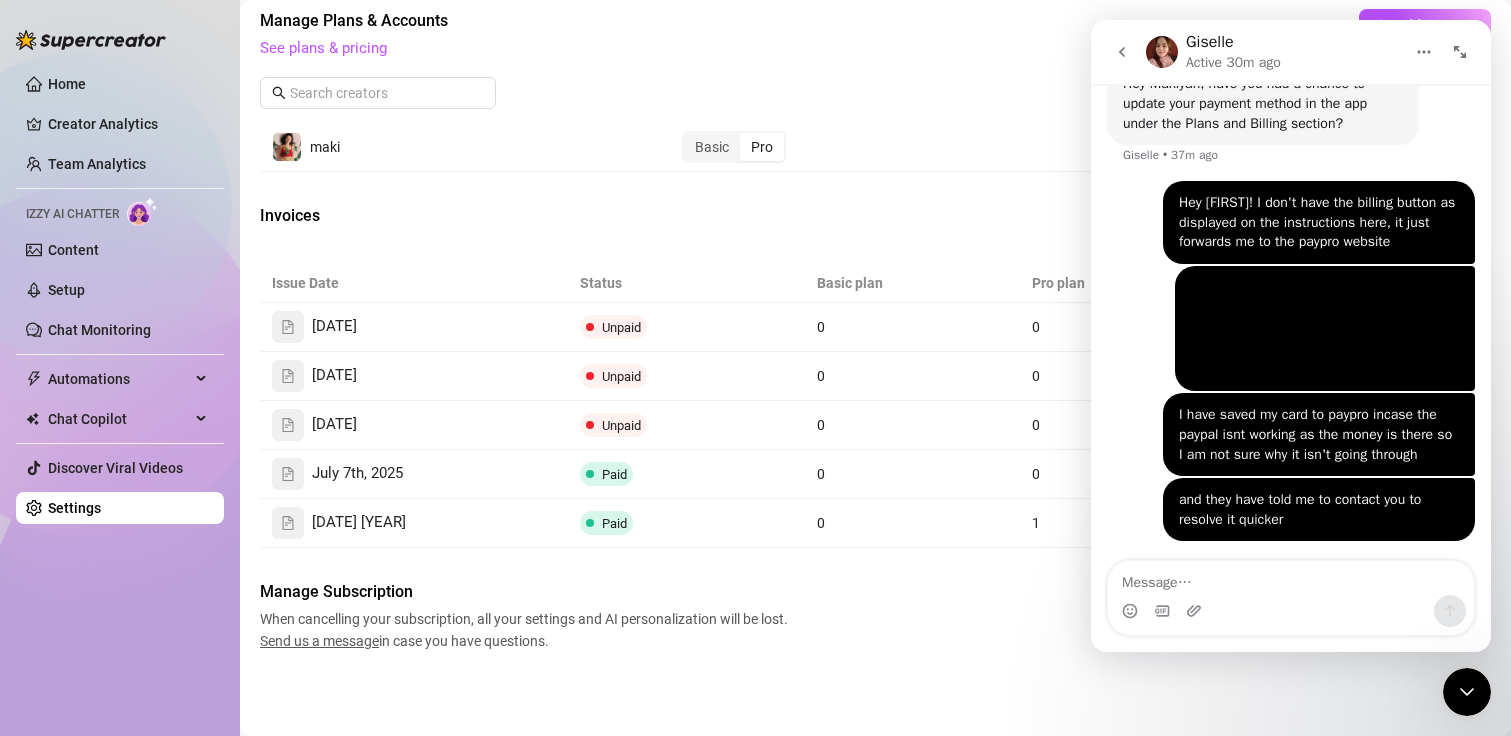 scroll, scrollTop: 771, scrollLeft: 0, axis: vertical 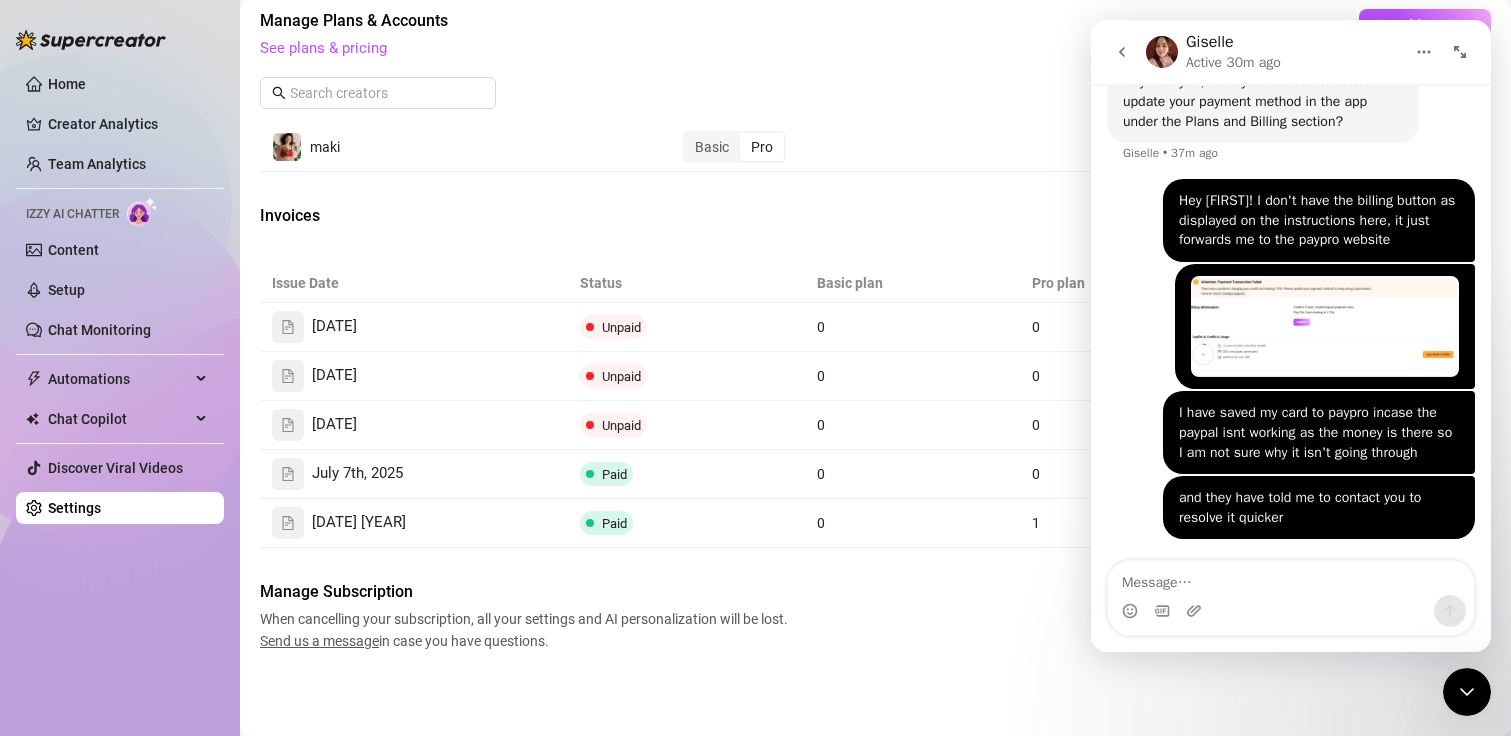 click at bounding box center [1122, 52] 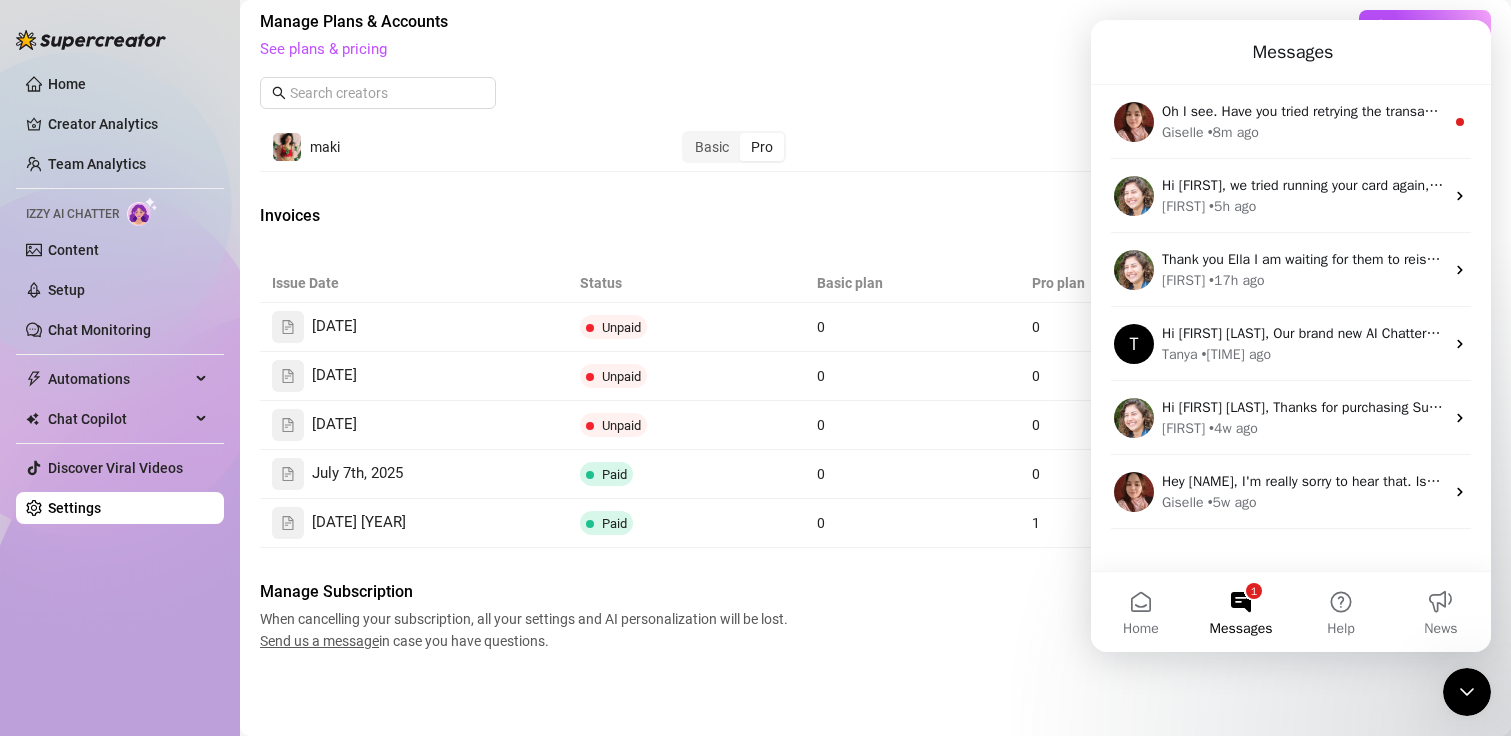 scroll, scrollTop: 1144, scrollLeft: 0, axis: vertical 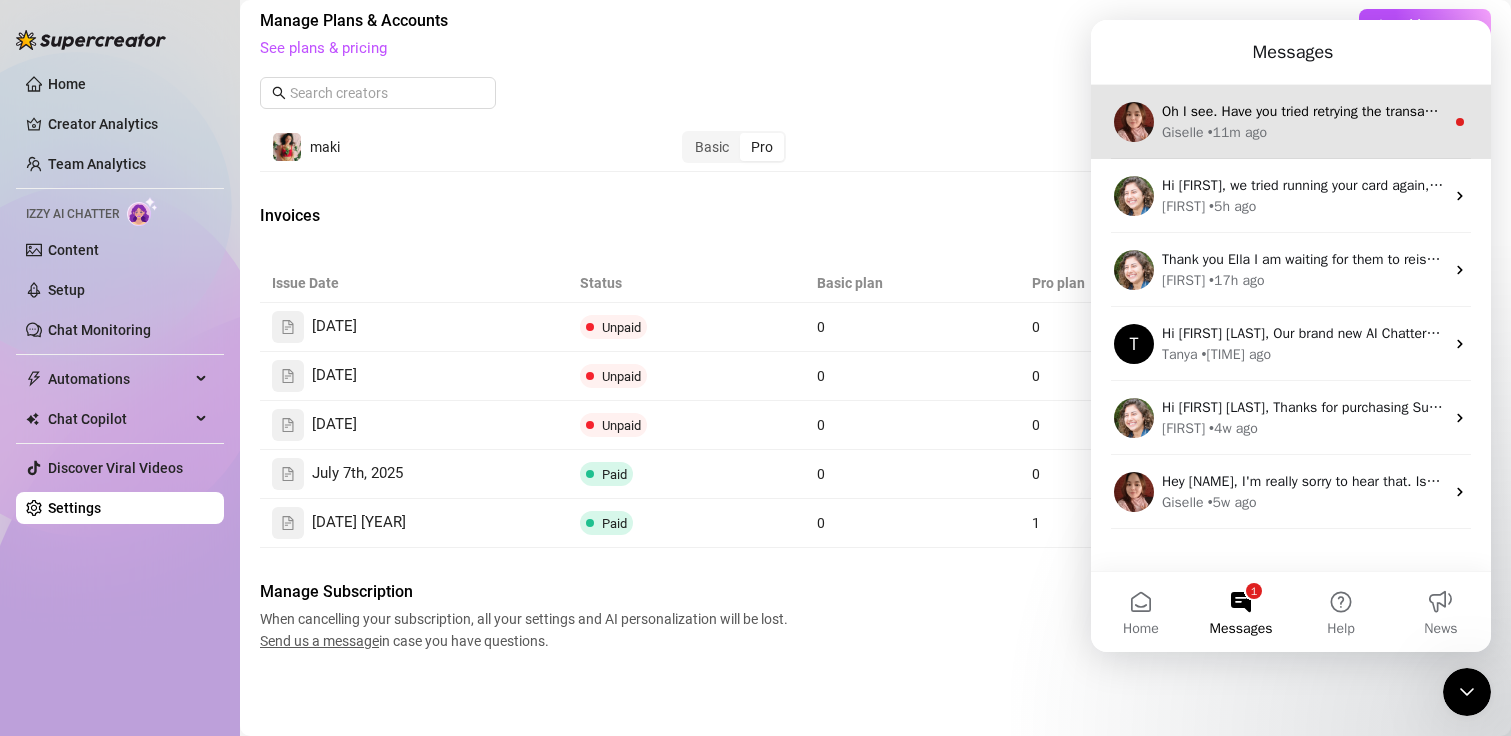 click on "Oh I see. Have you tried retrying the transaction using an alternative payment method from the customer's PayPal wallet? Just curious — was this something PayPro customer service suggested?" at bounding box center (1757, 111) 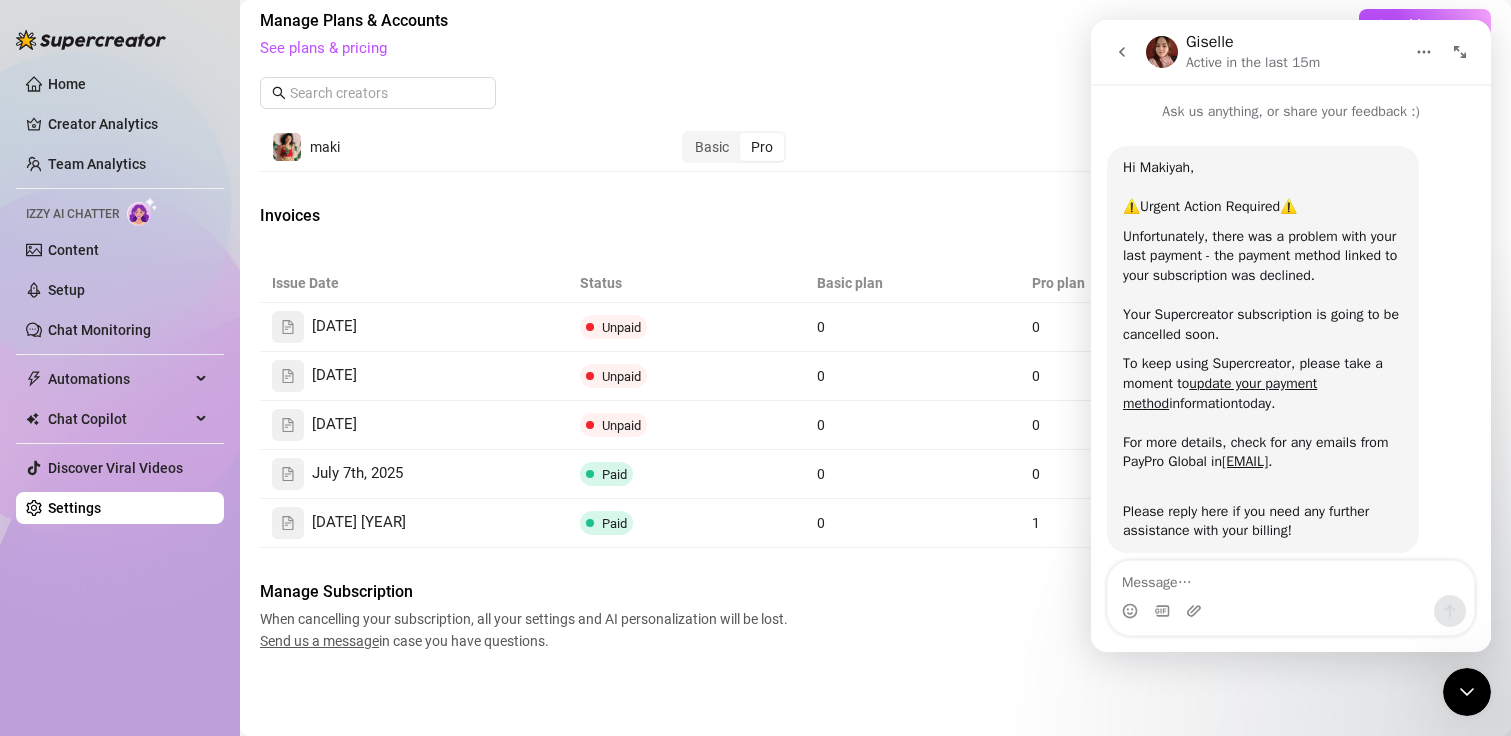scroll, scrollTop: 3, scrollLeft: 0, axis: vertical 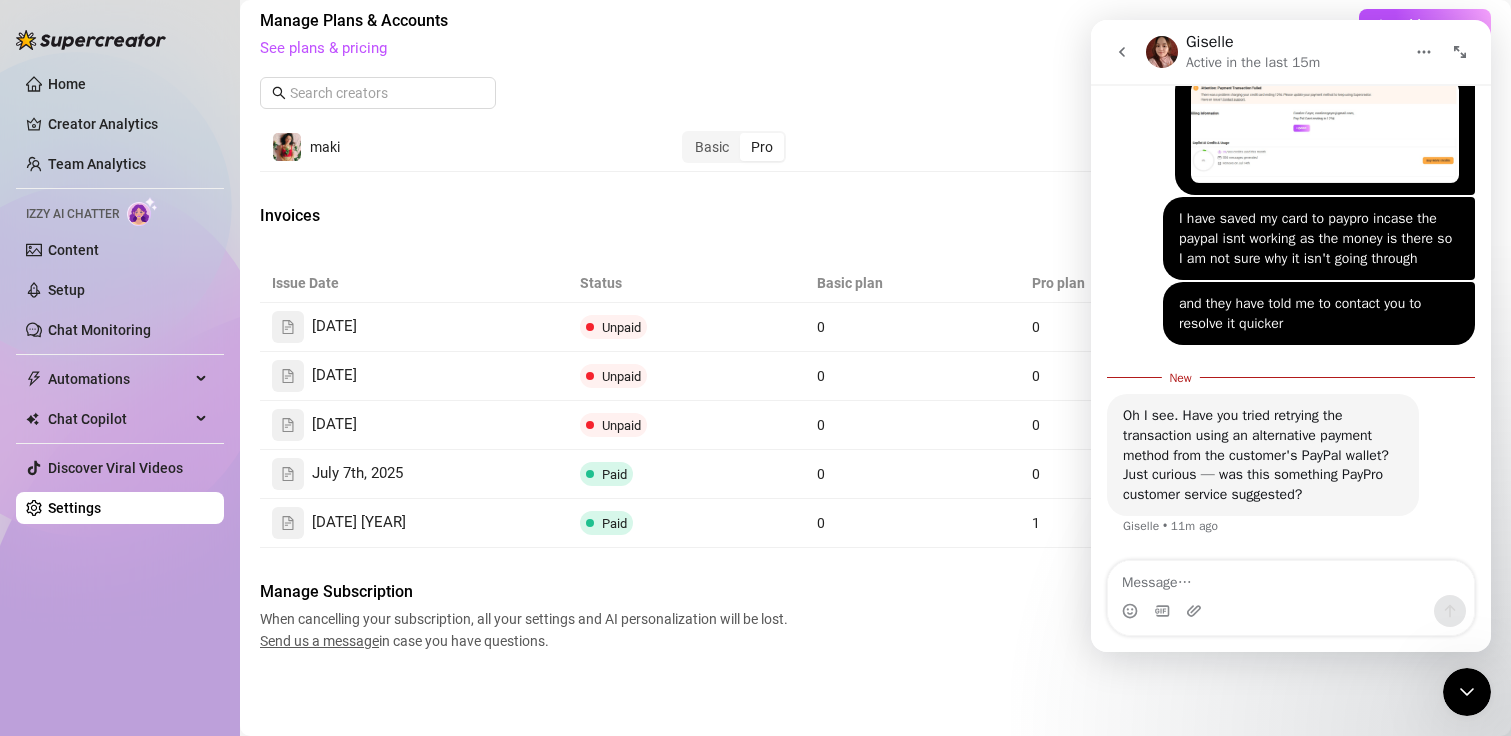 click at bounding box center (1291, 578) 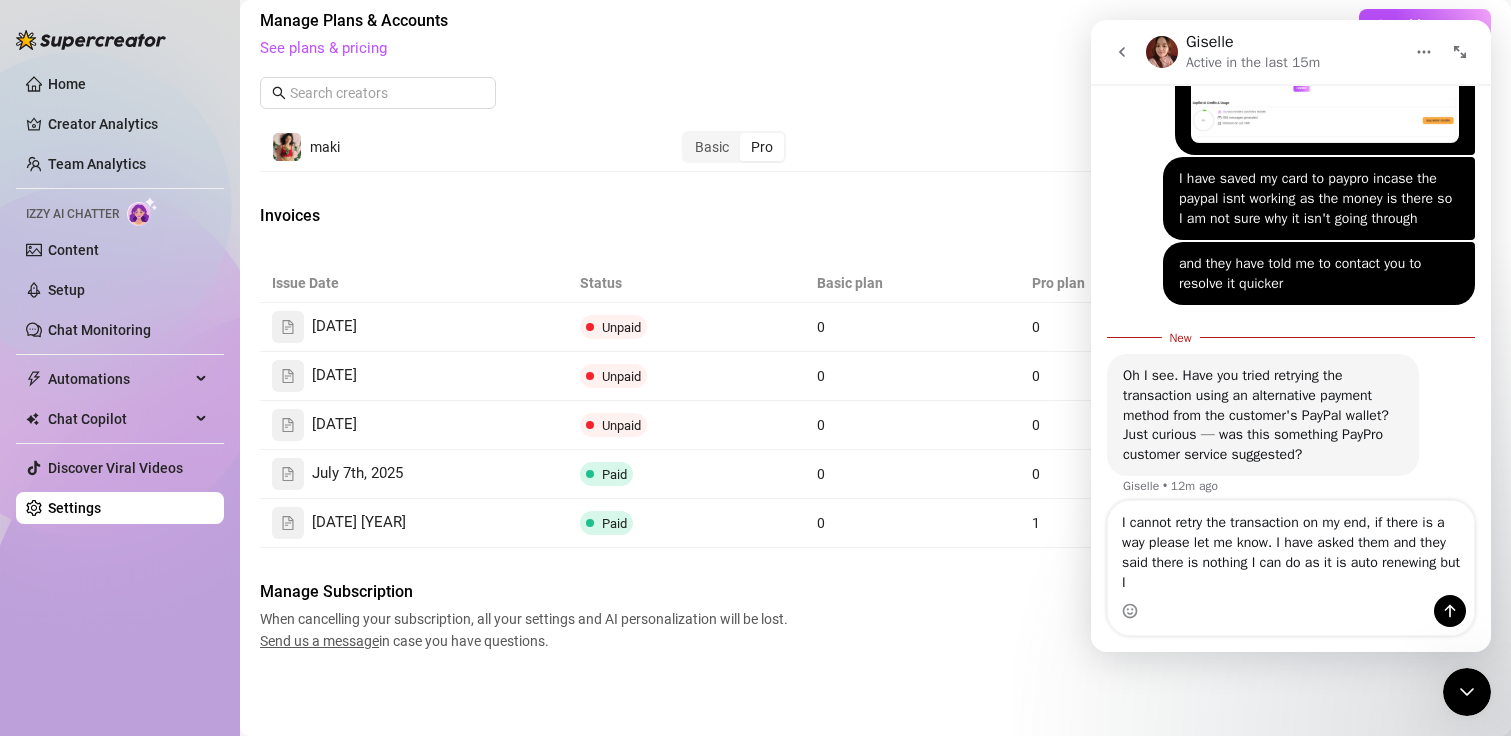scroll, scrollTop: 1002, scrollLeft: 0, axis: vertical 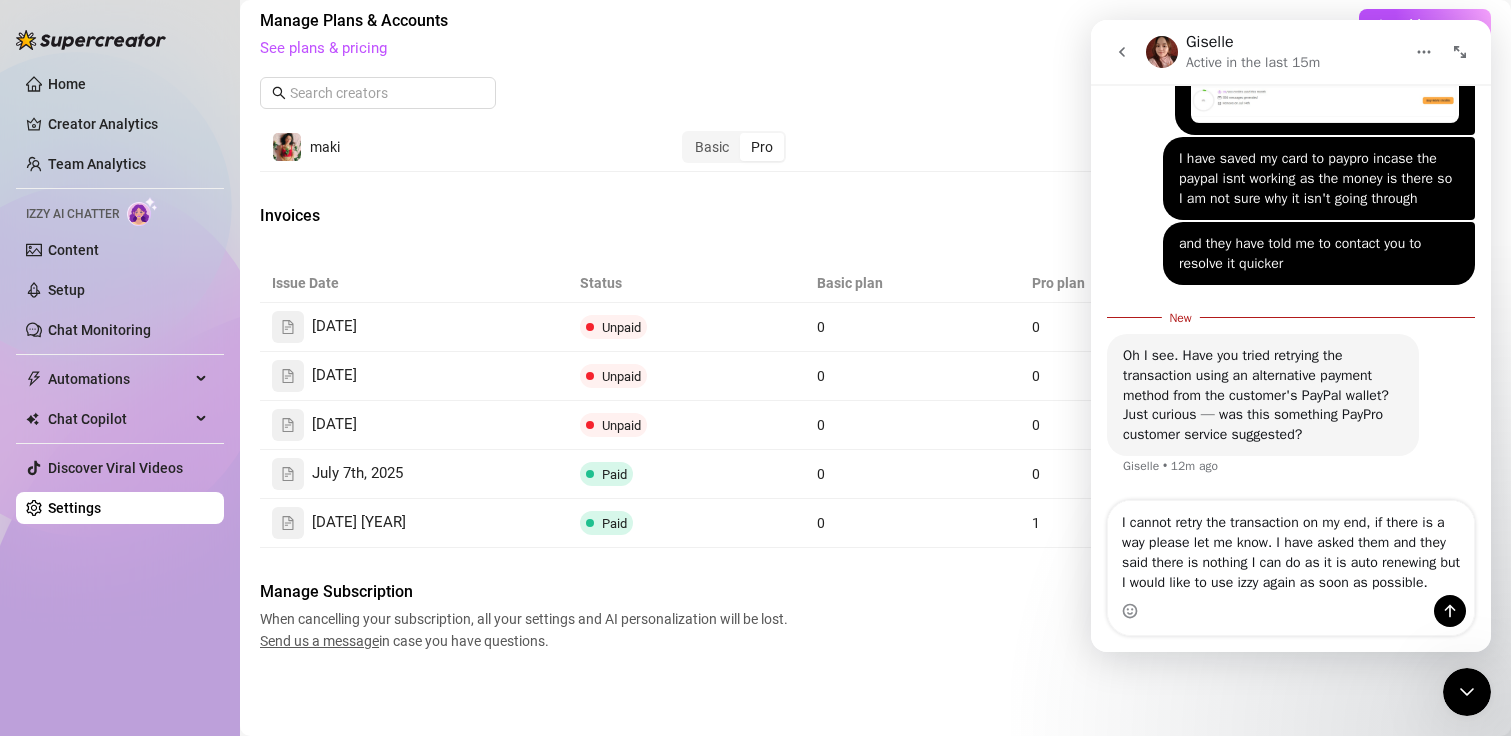 type on "I cannot retry the transaction on my end, if there is a way please let me know. I have asked them and they said there is nothing I can do as it is auto renewing but I would like to use izzy again as soon as possible." 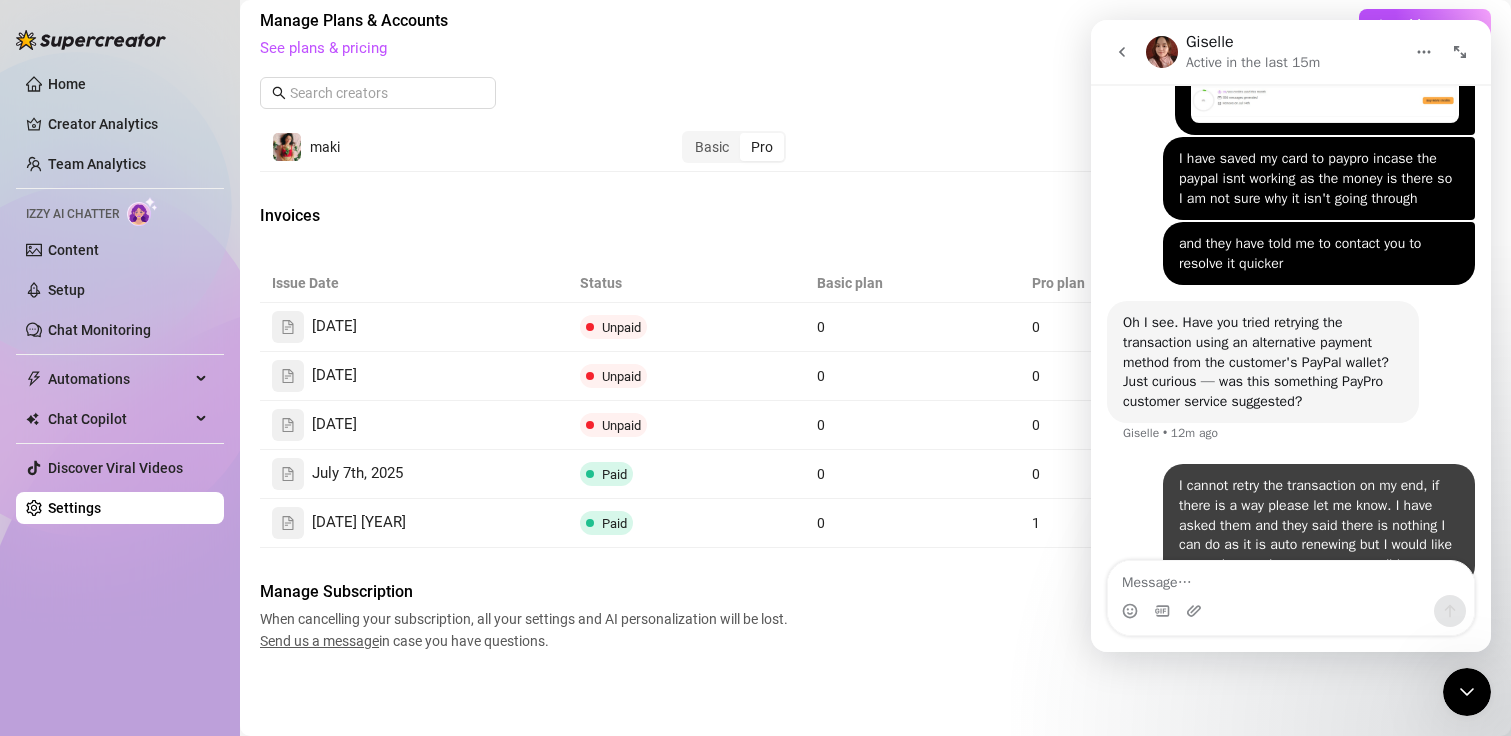 scroll, scrollTop: 1047, scrollLeft: 0, axis: vertical 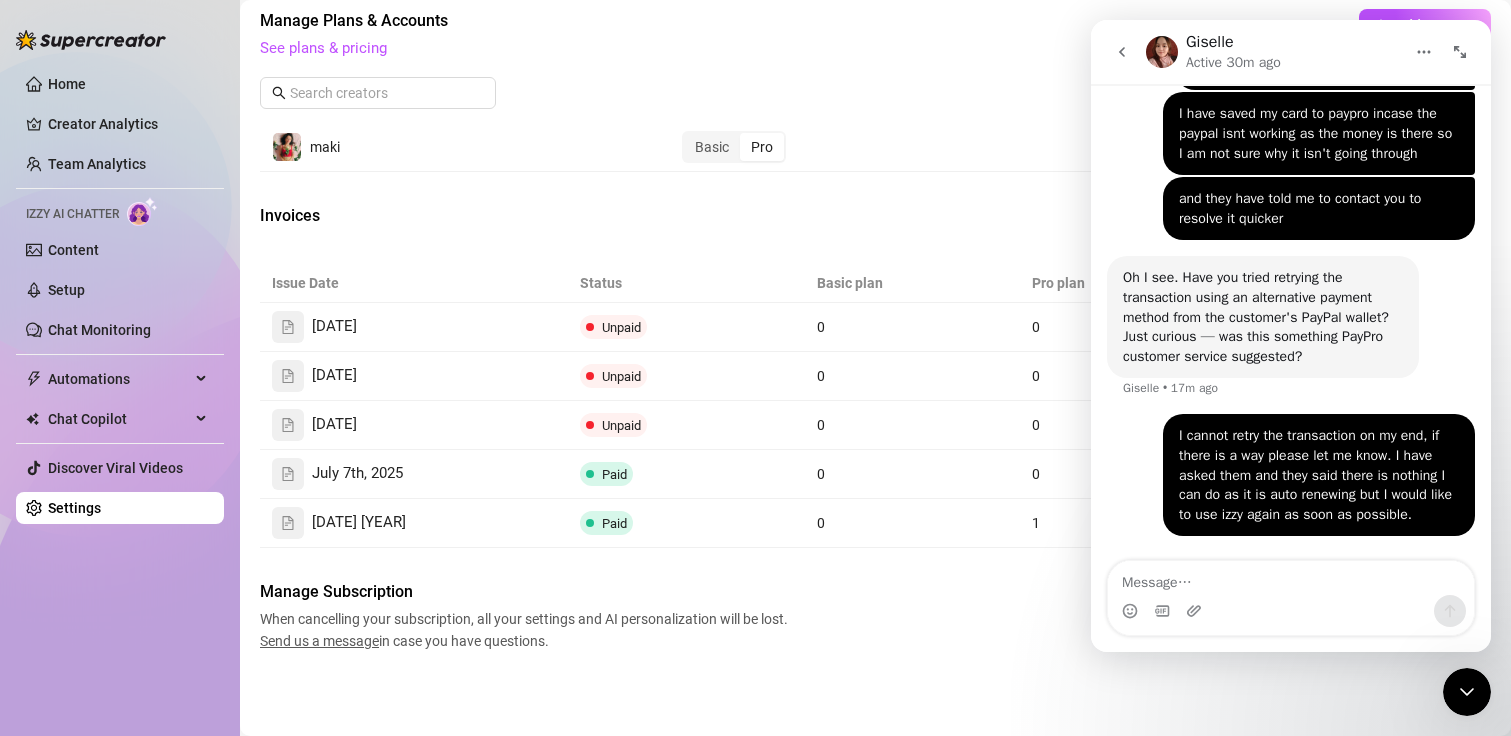click 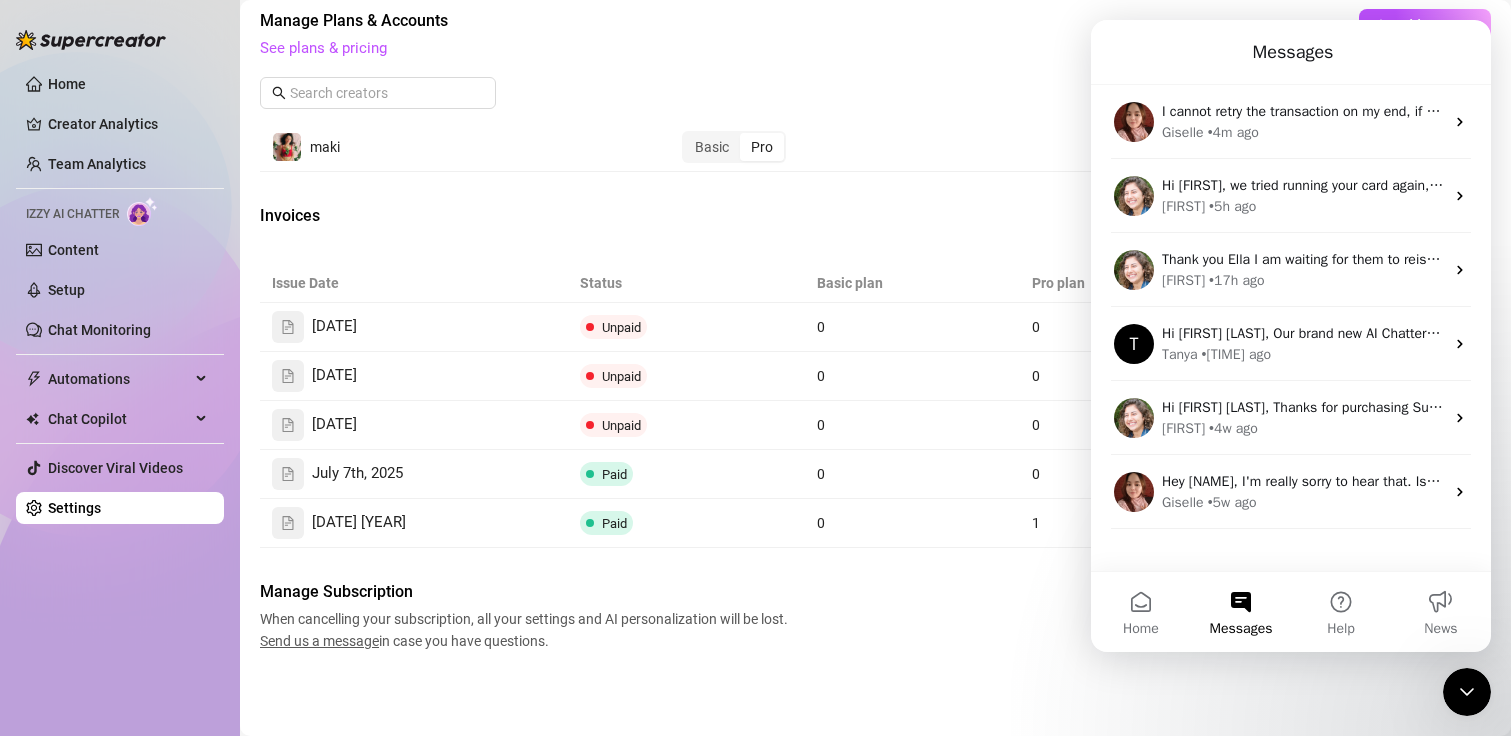 scroll, scrollTop: 0, scrollLeft: 0, axis: both 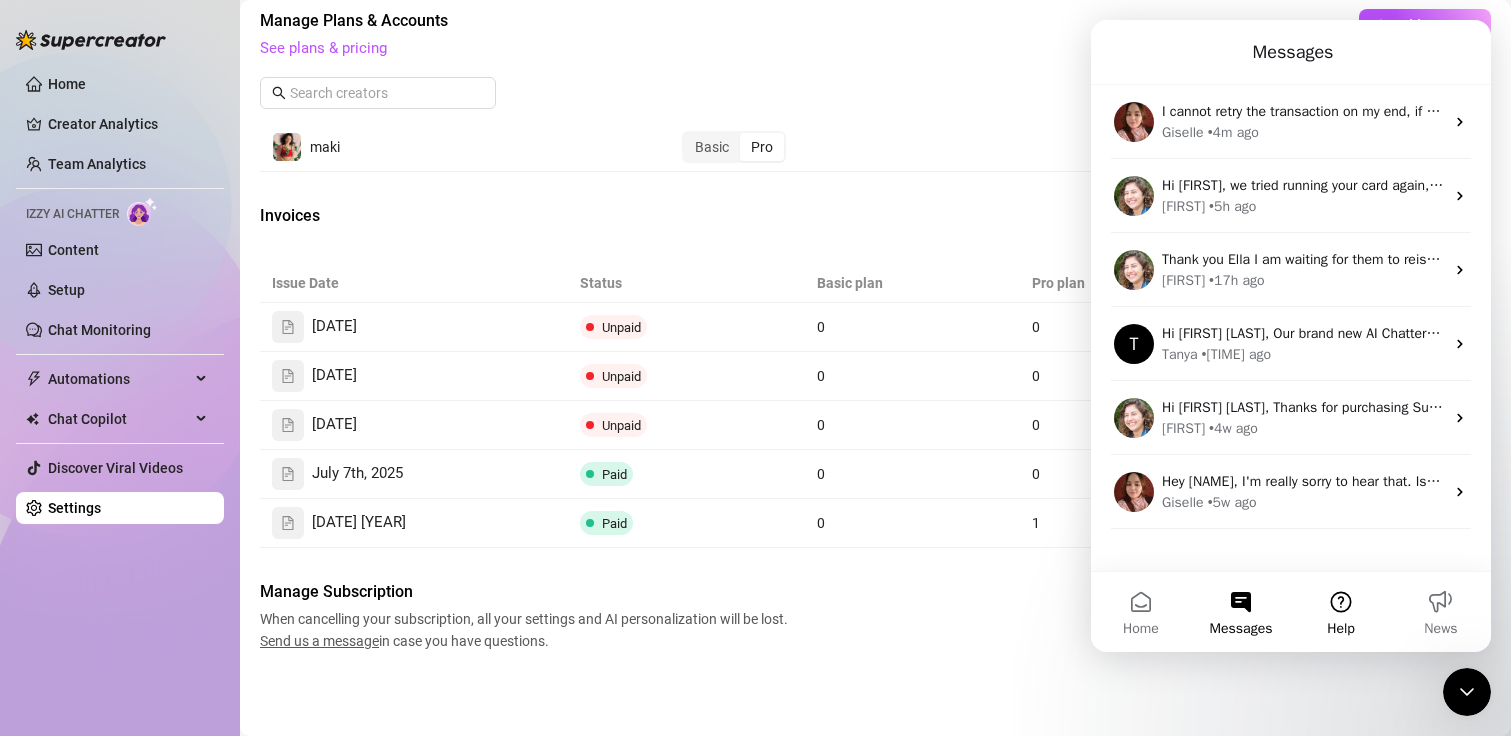 click on "Help" at bounding box center [1341, 612] 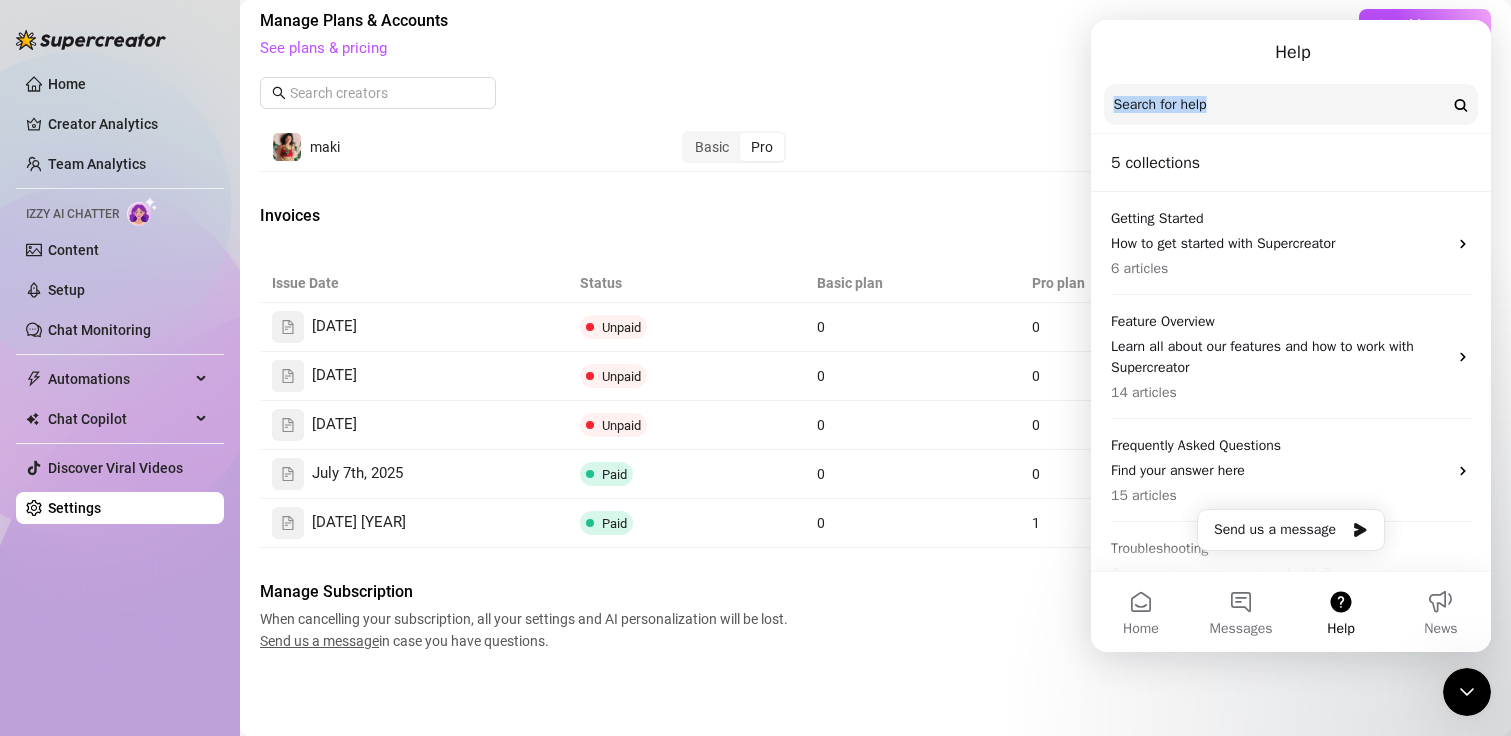 click on "Search for help" at bounding box center (1291, 104) 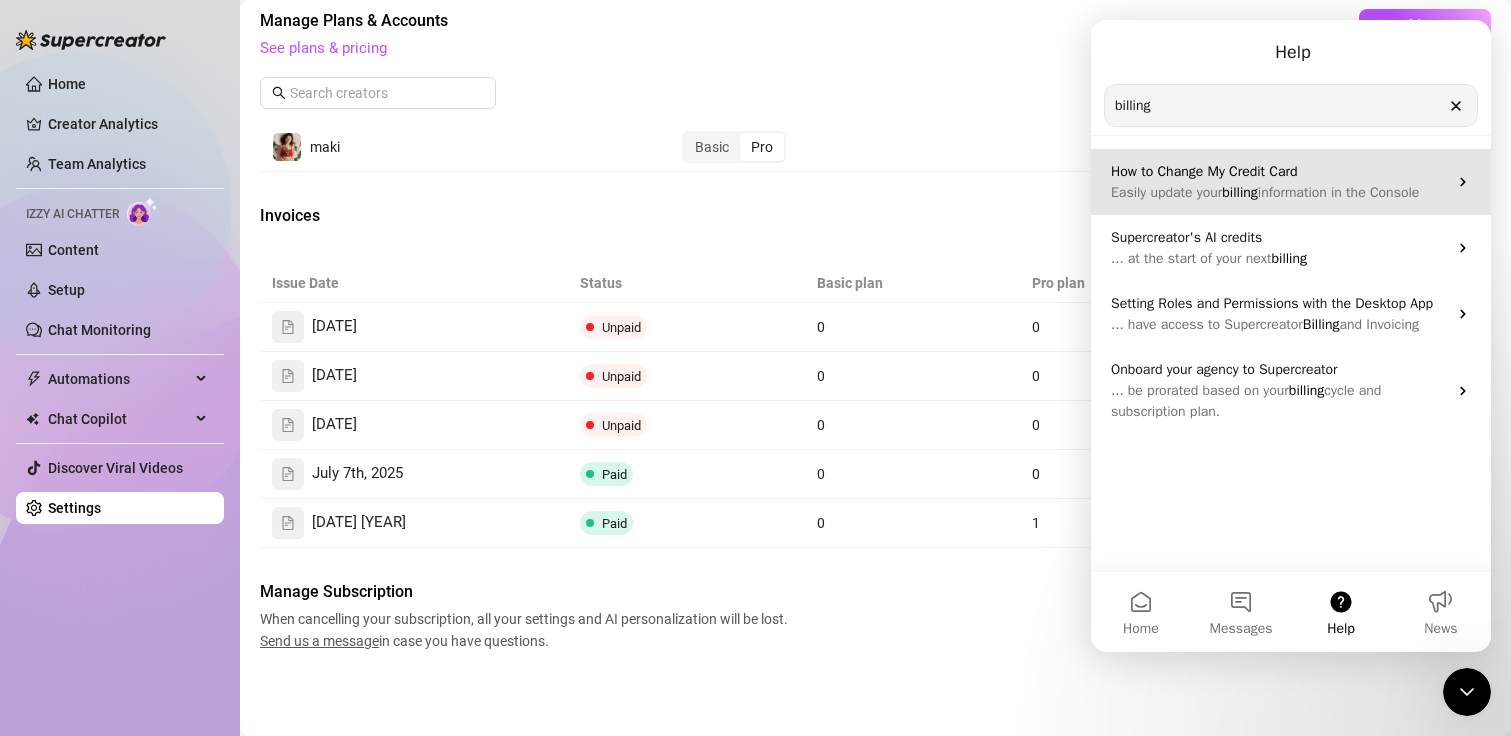 type on "billing" 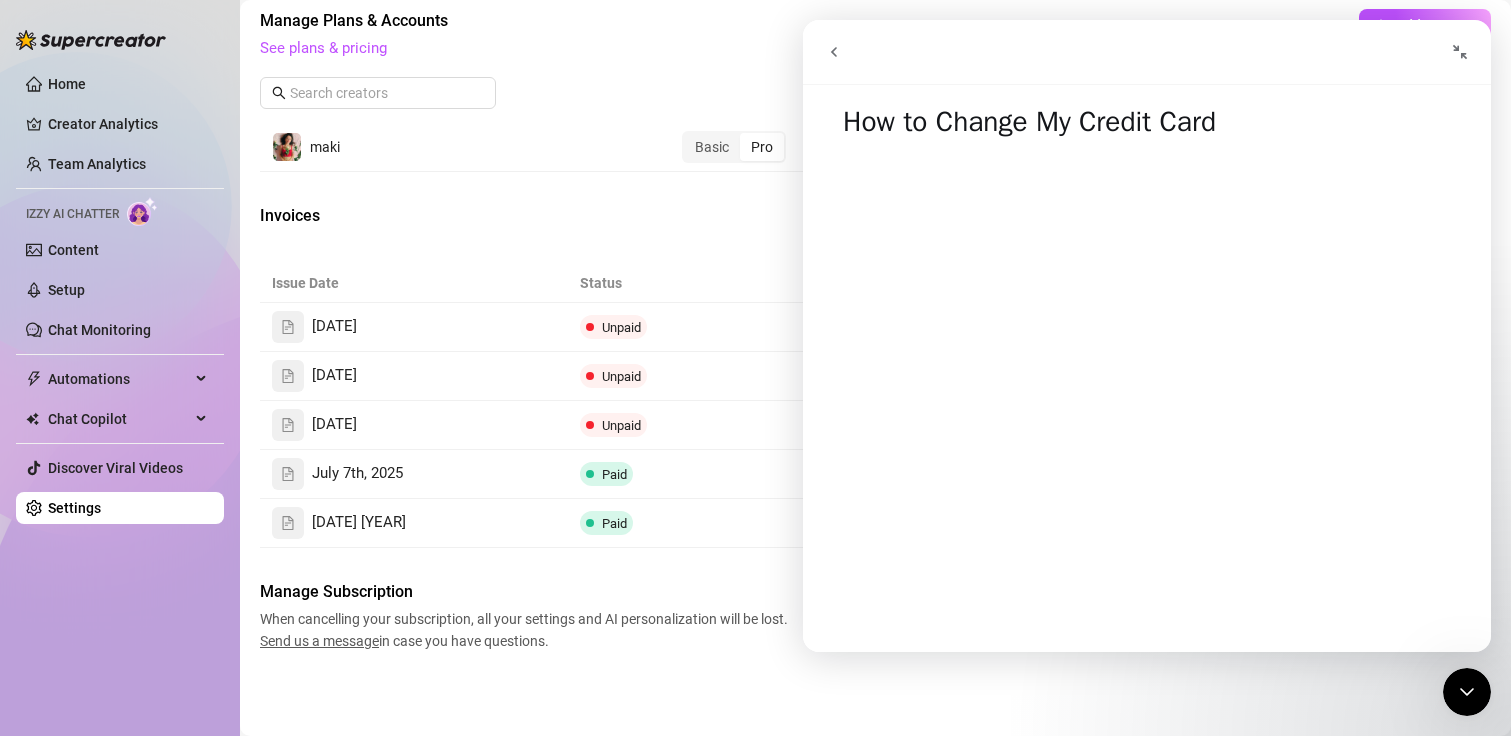 scroll, scrollTop: 1144, scrollLeft: 0, axis: vertical 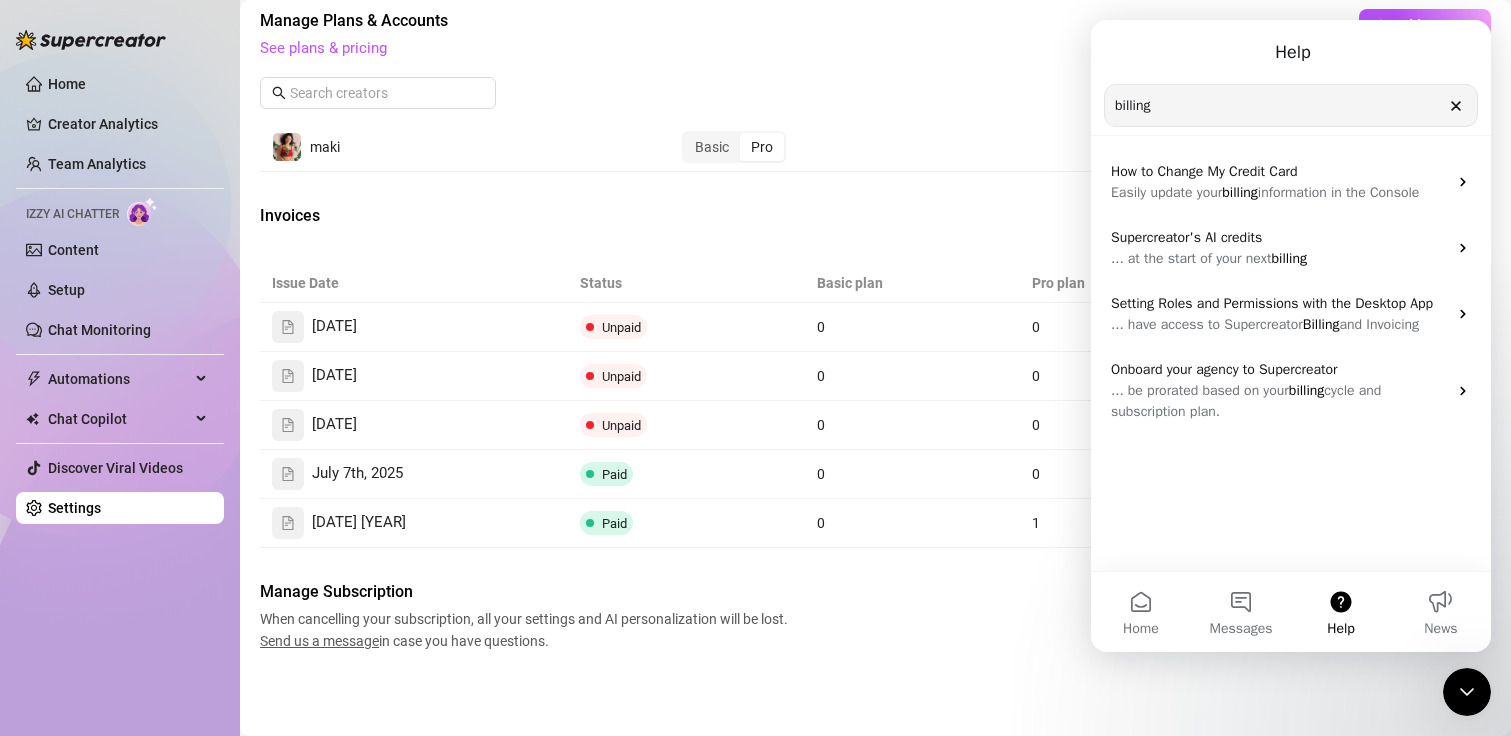 click 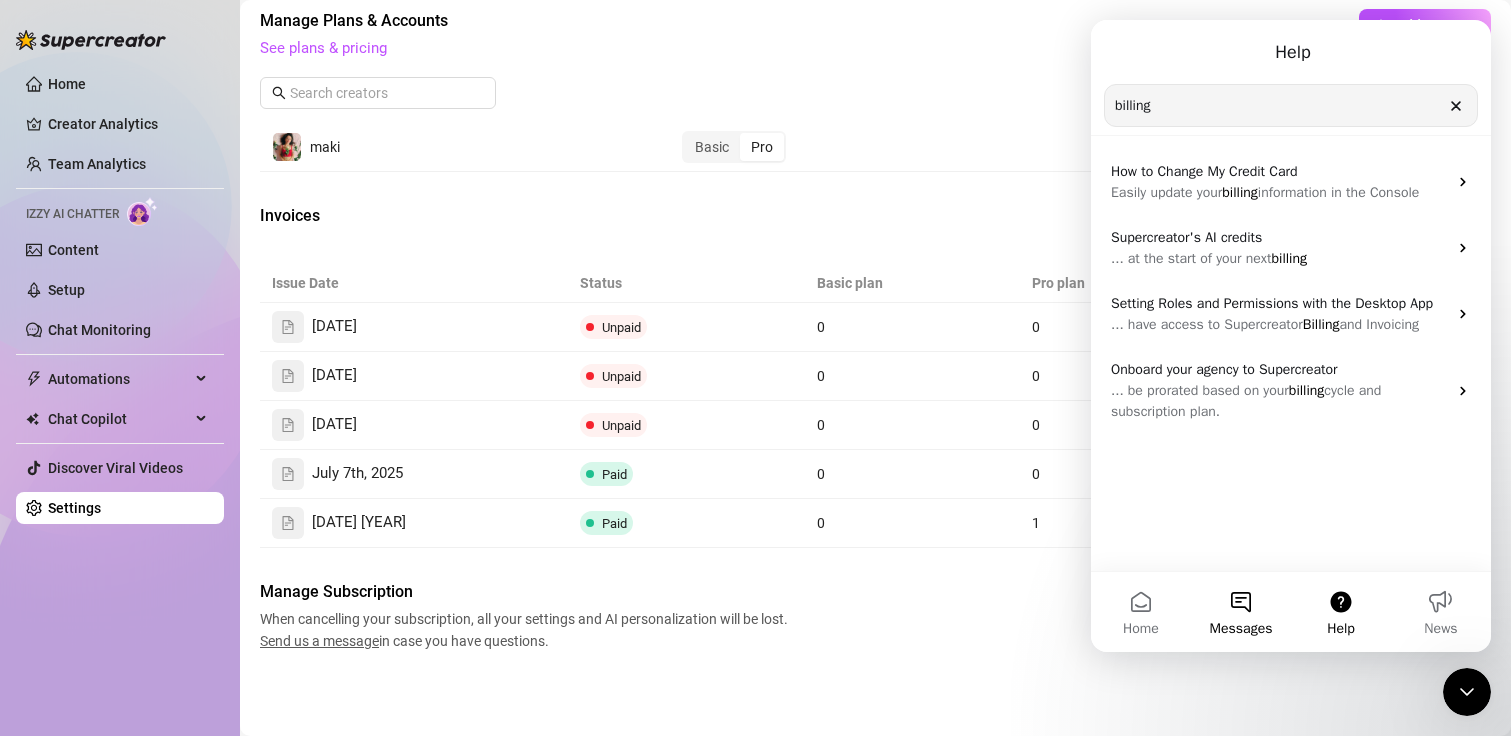 click on "Messages" at bounding box center [1241, 612] 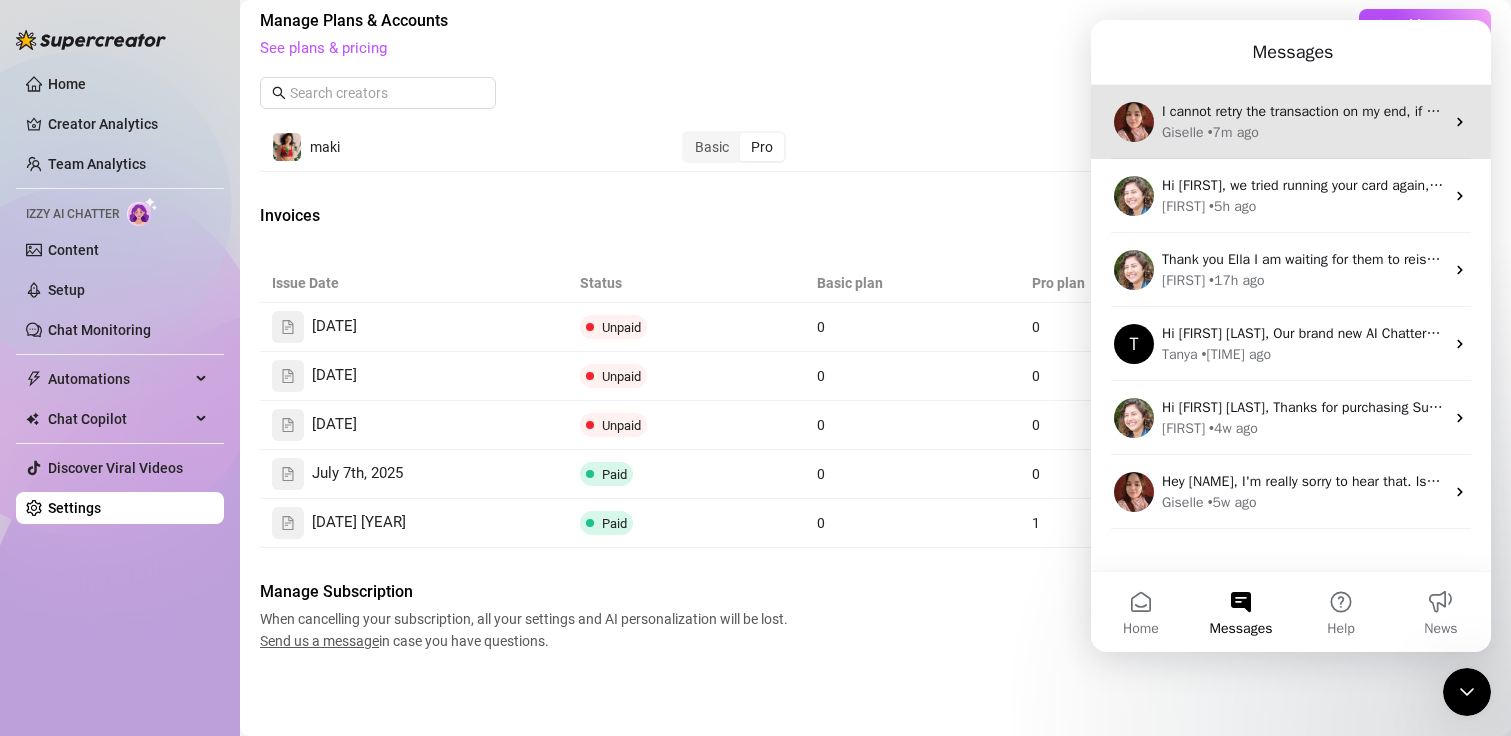 click on "I cannot retry the transaction on my end, if there is a way please let me know. I have asked them and they said there is nothing I can do as it is auto renewing but I would like to use izzy again as soon as possible. Giselle •  7m ago" at bounding box center (1303, 122) 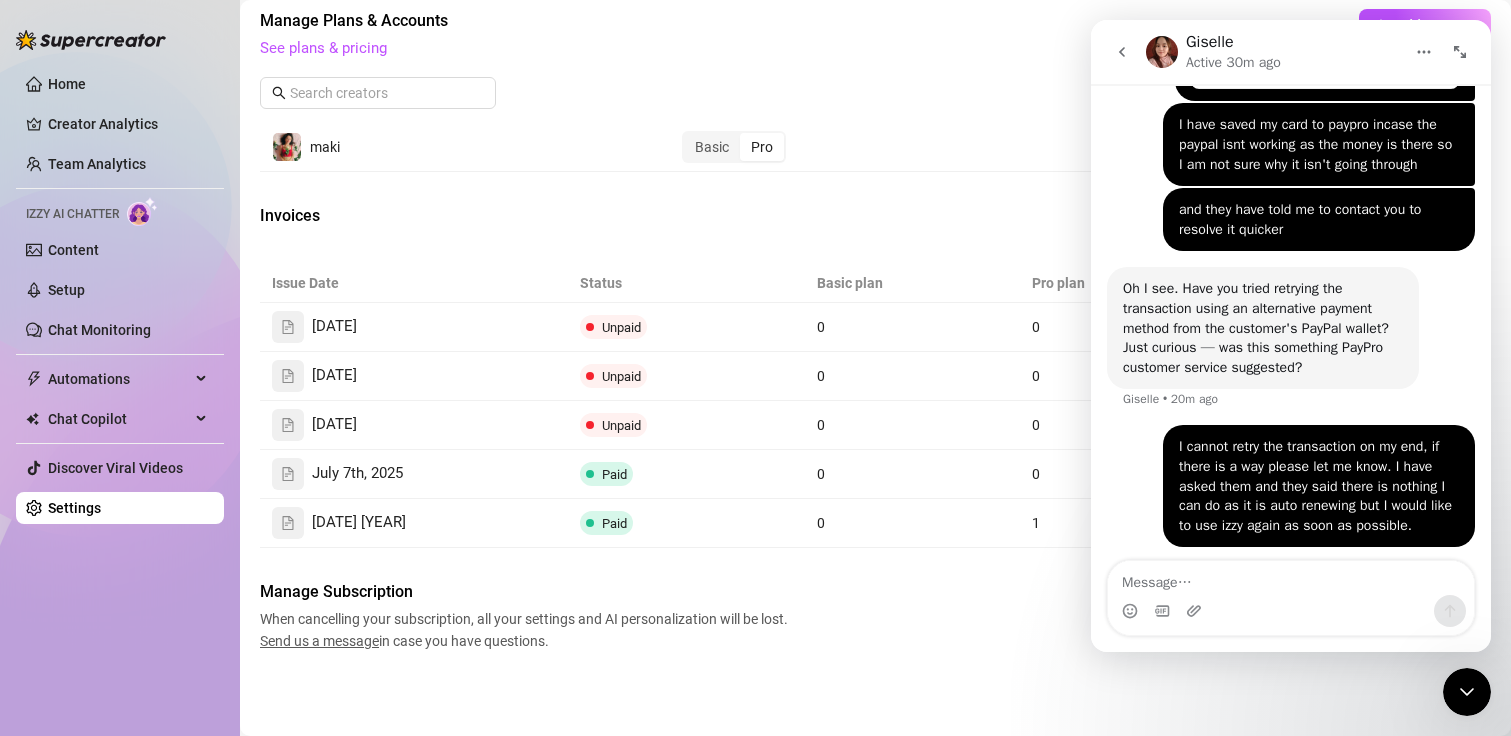 scroll, scrollTop: 1047, scrollLeft: 0, axis: vertical 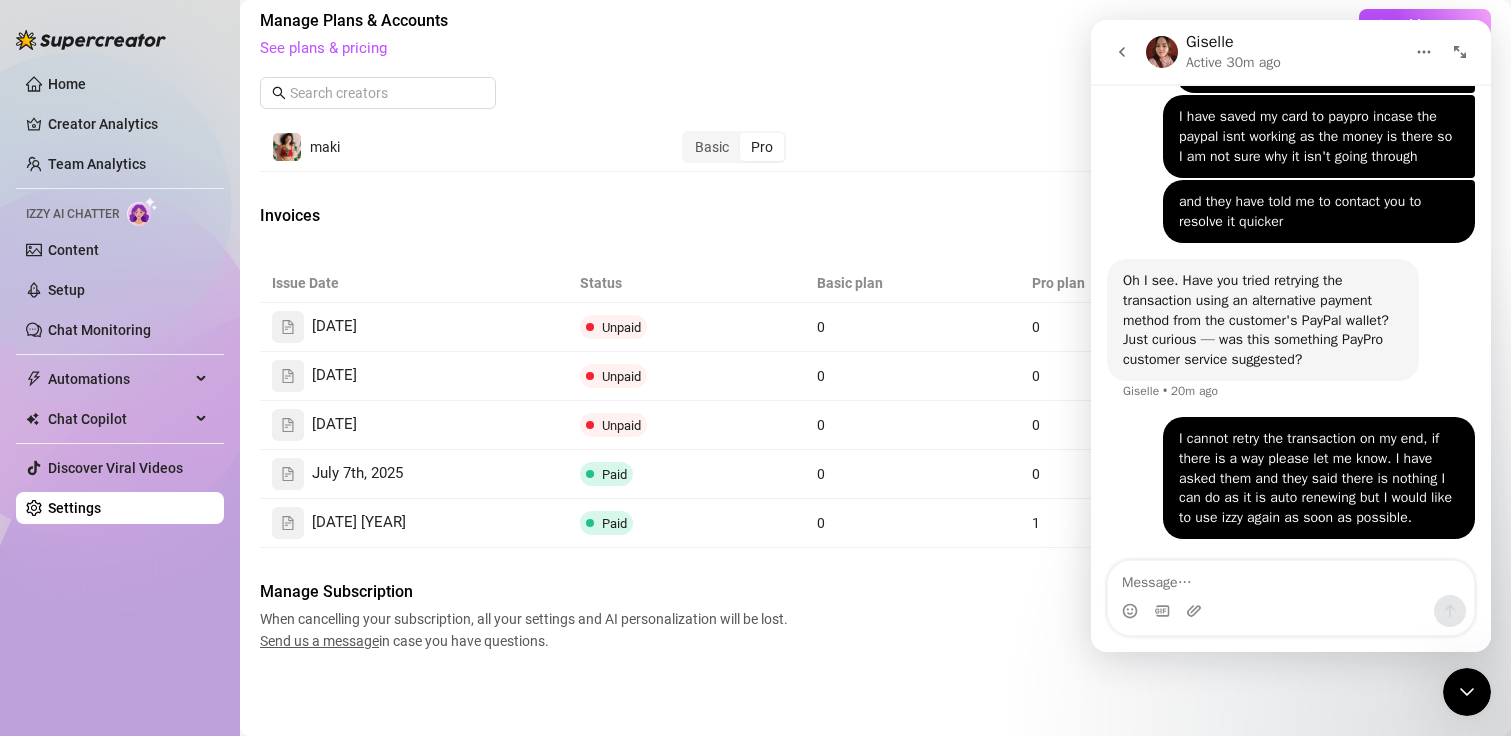 click at bounding box center (1122, 52) 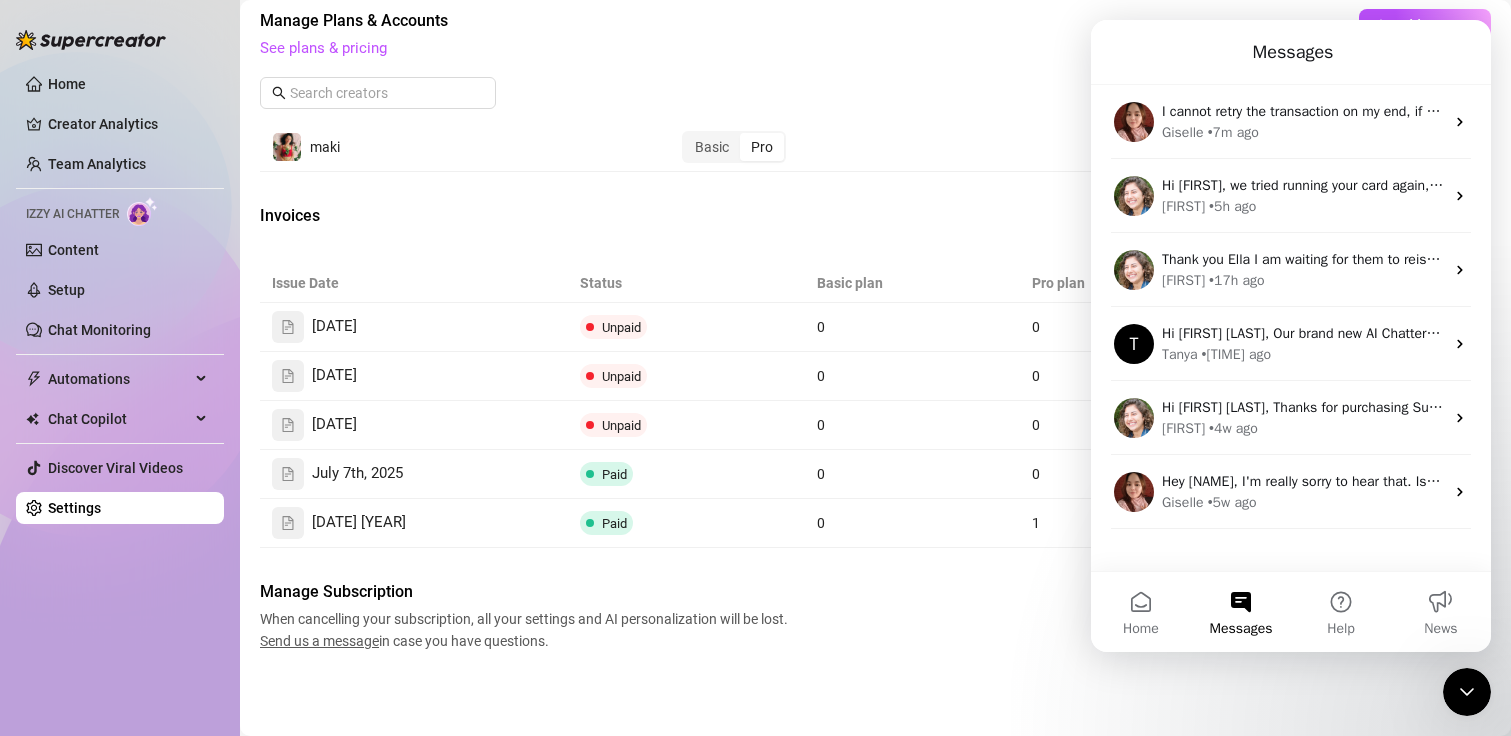 click 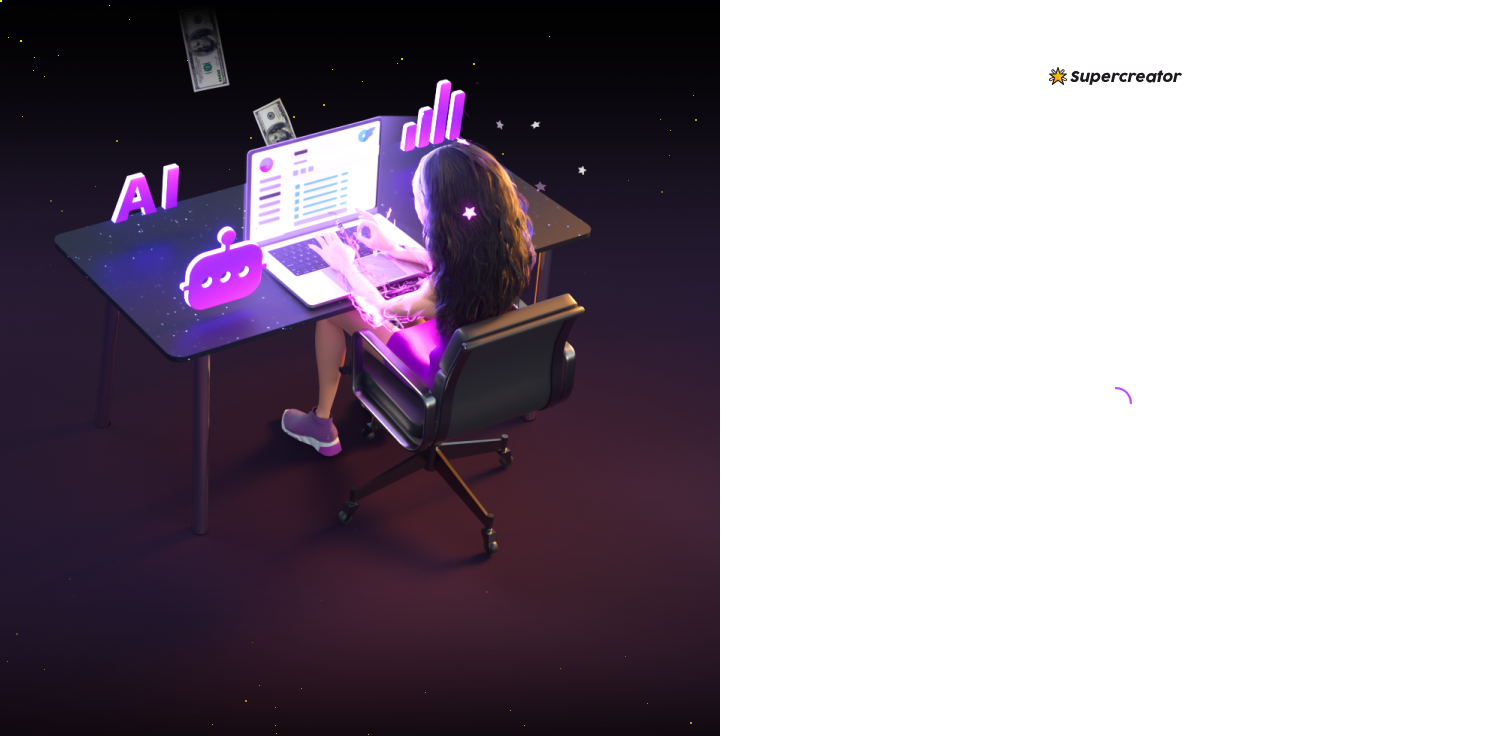 scroll, scrollTop: 0, scrollLeft: 0, axis: both 